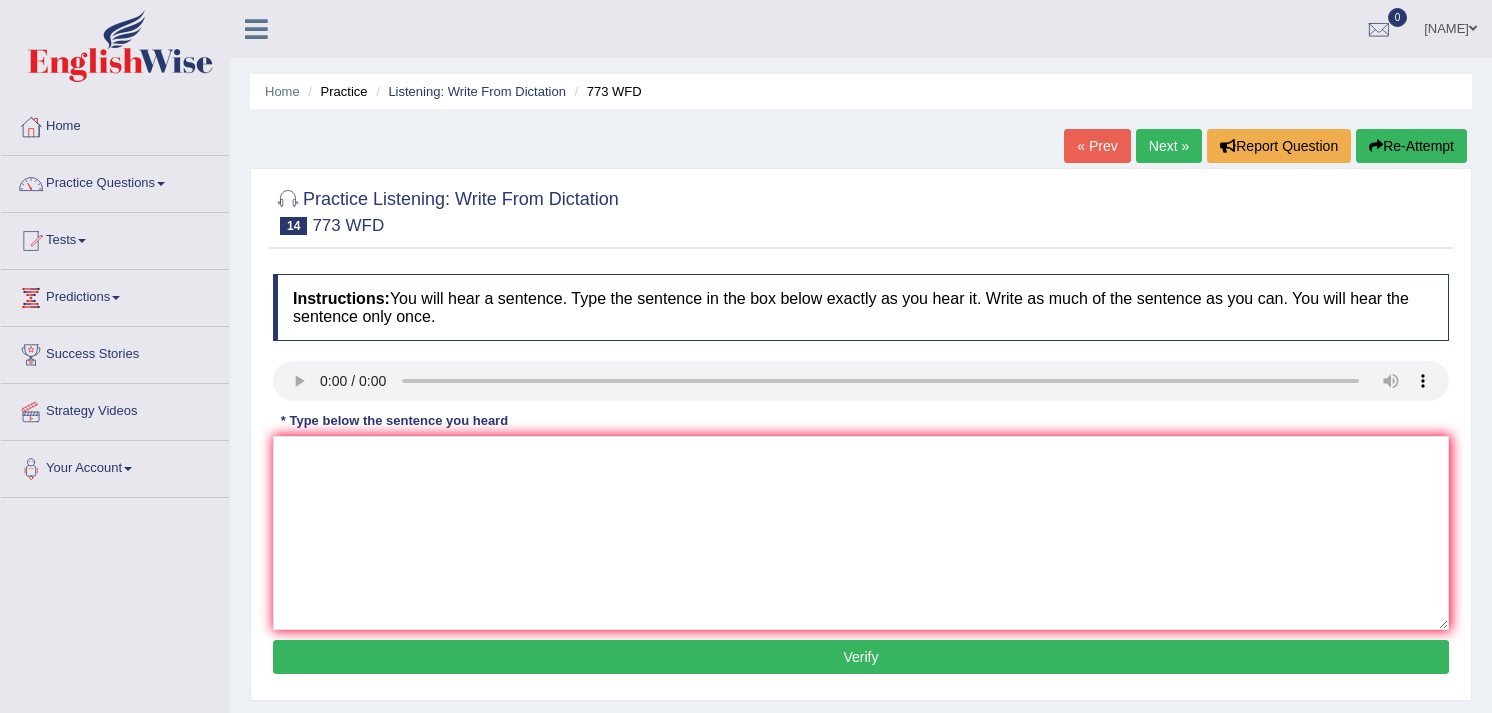 scroll, scrollTop: 0, scrollLeft: 0, axis: both 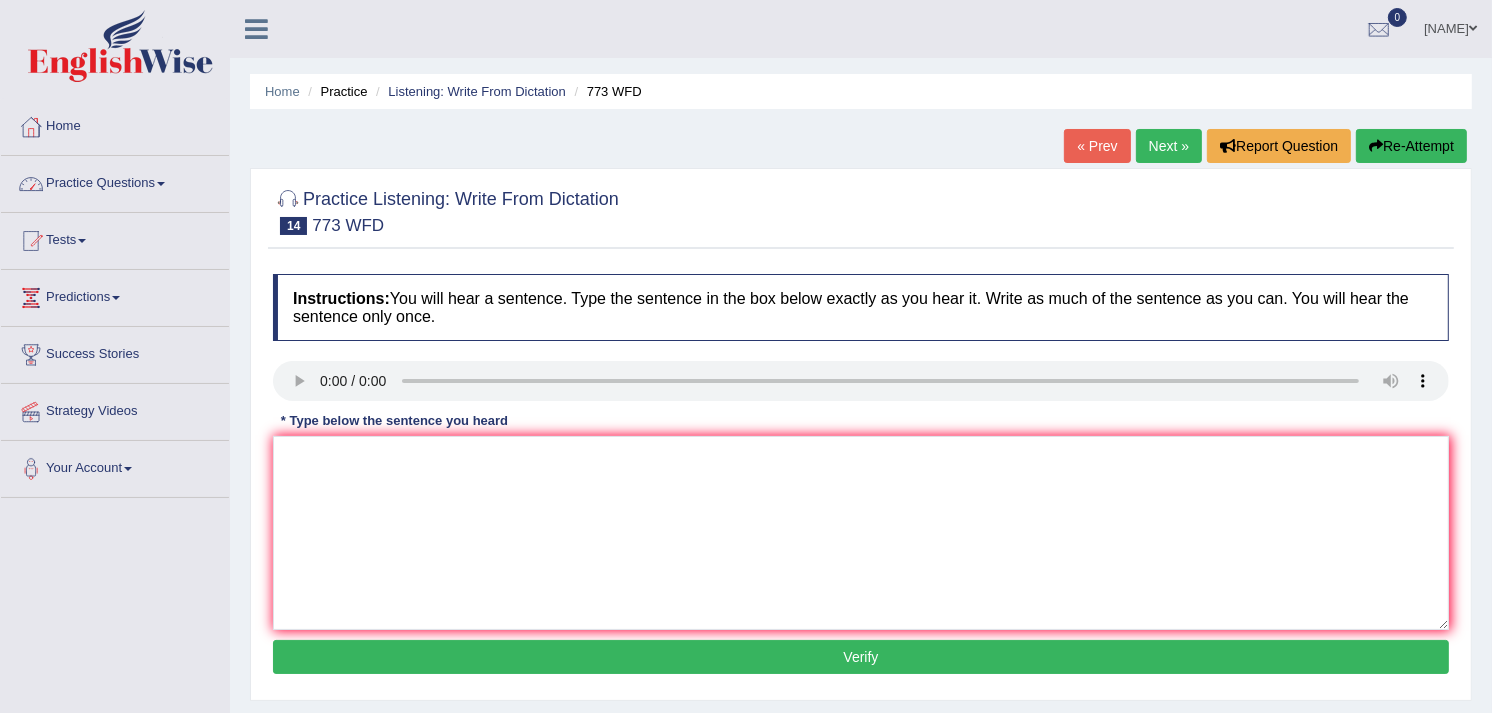 click on "Practice Questions" at bounding box center [115, 181] 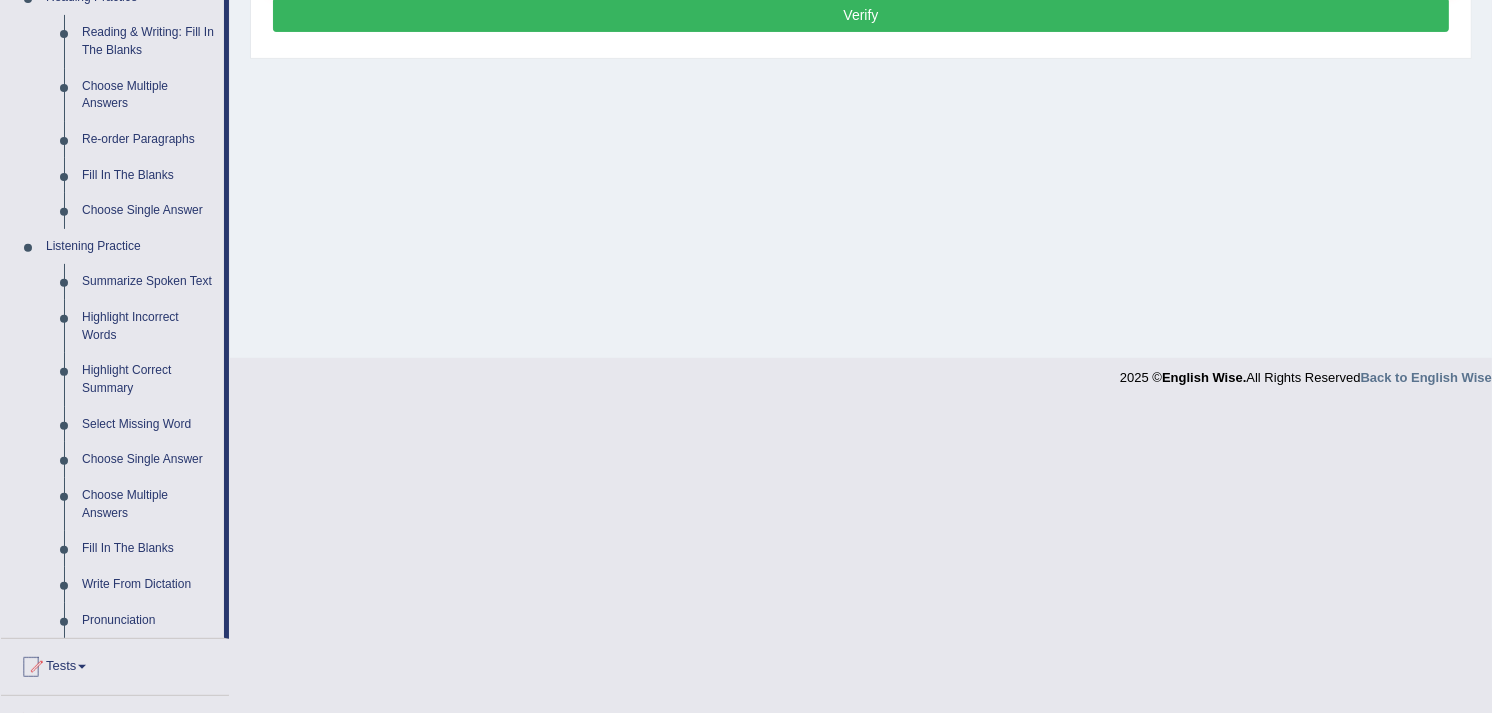 scroll, scrollTop: 666, scrollLeft: 0, axis: vertical 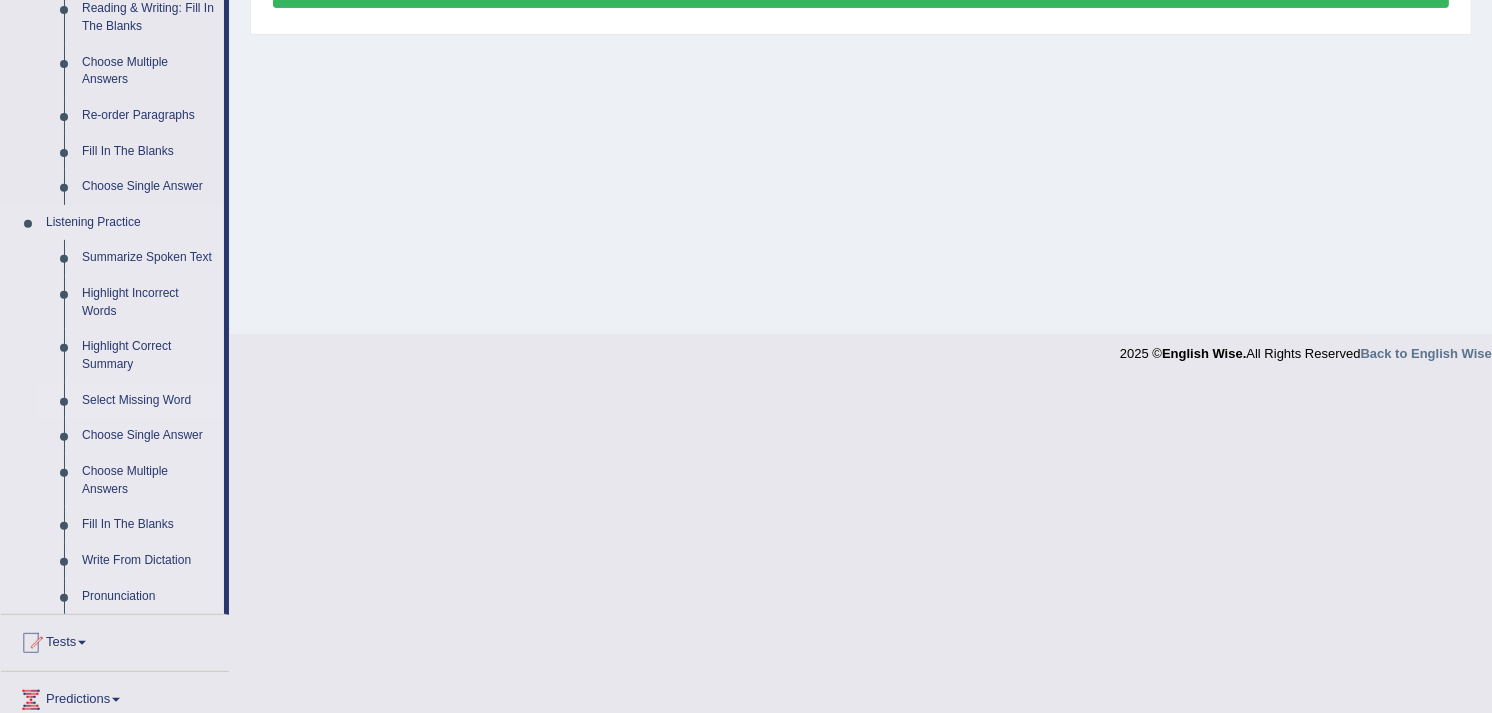click on "Select Missing Word" at bounding box center (148, 401) 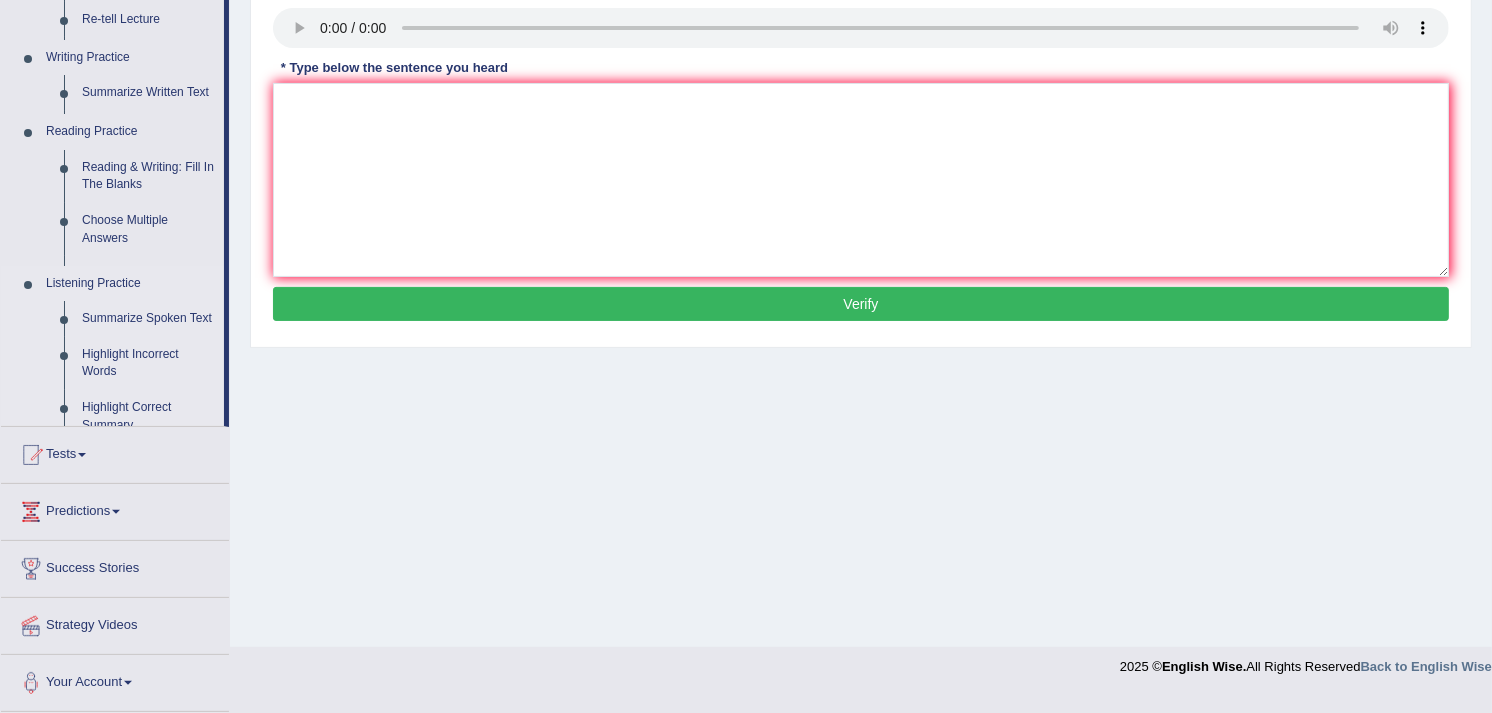 scroll, scrollTop: 336, scrollLeft: 0, axis: vertical 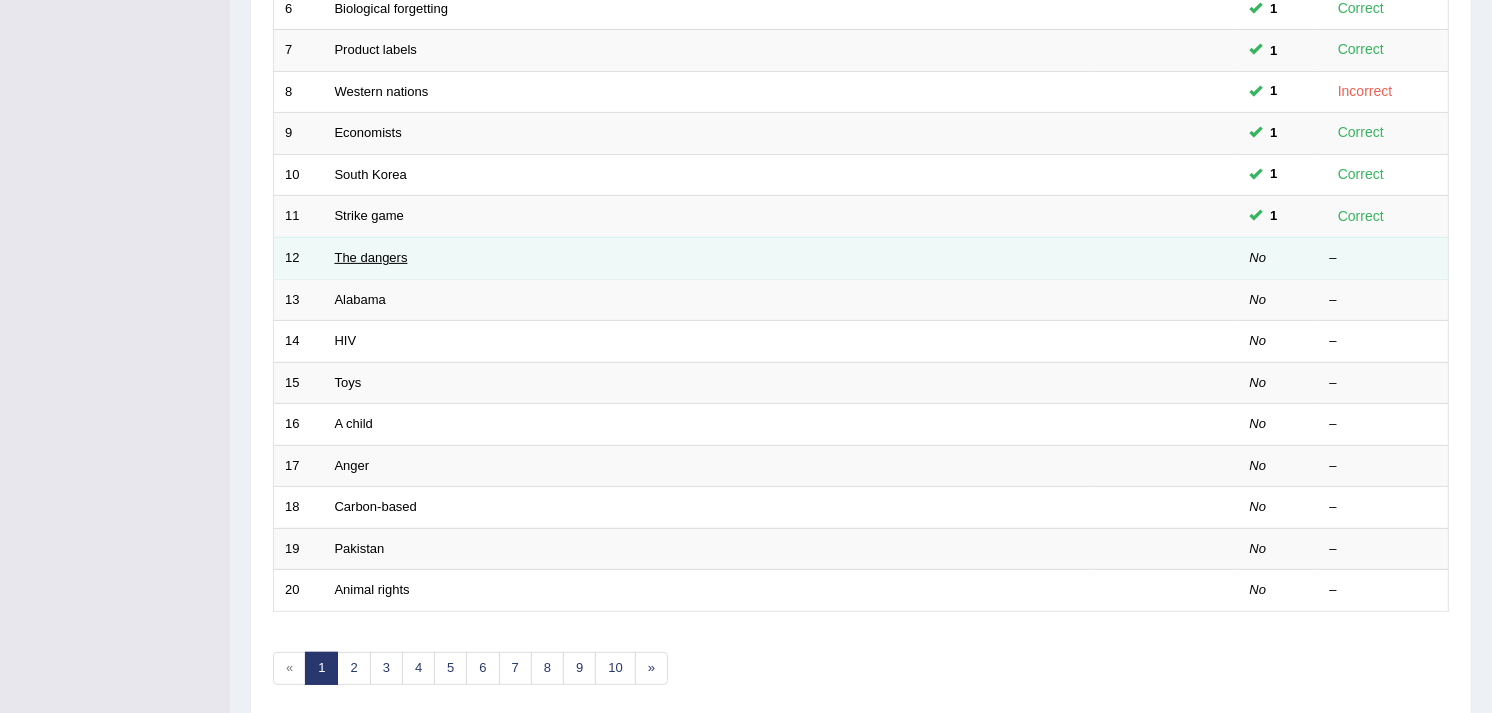 click on "The dangers" at bounding box center (371, 257) 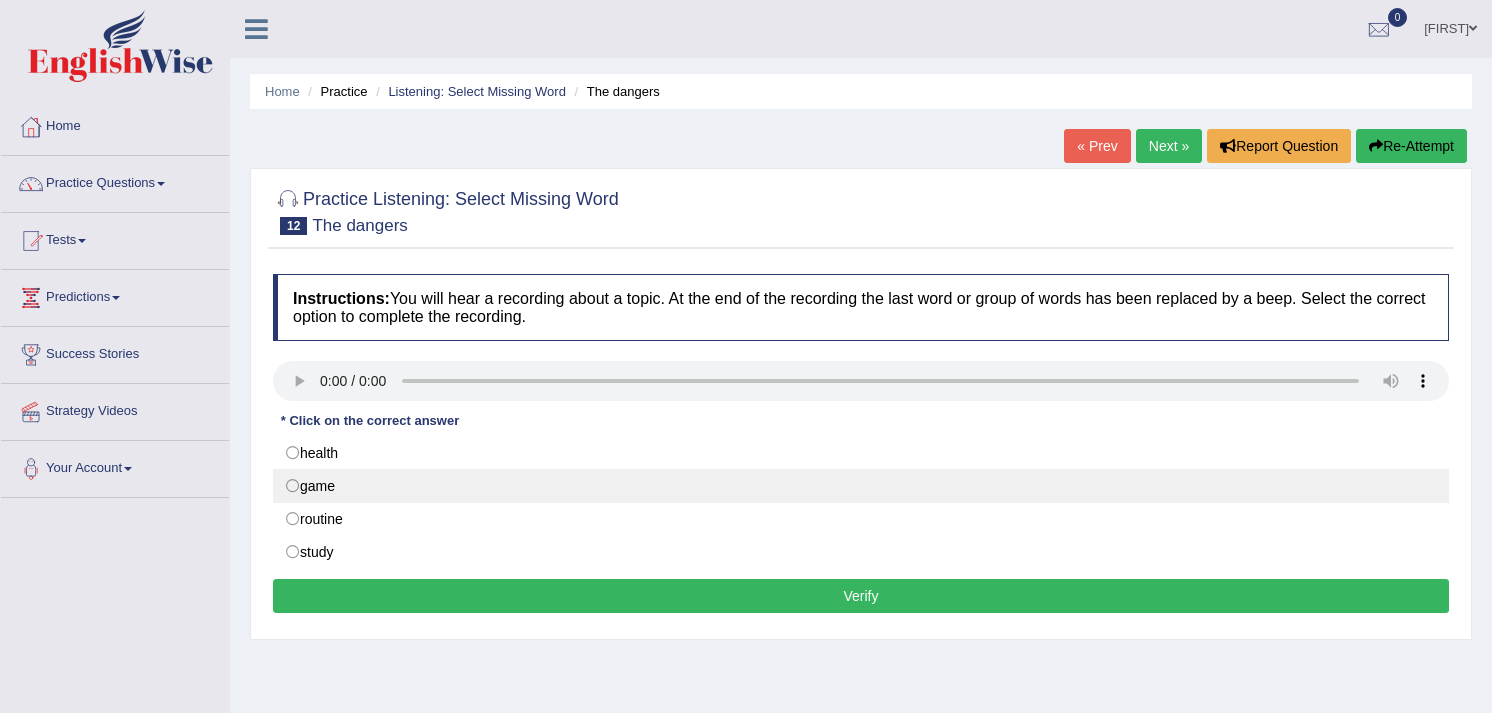 scroll, scrollTop: 0, scrollLeft: 0, axis: both 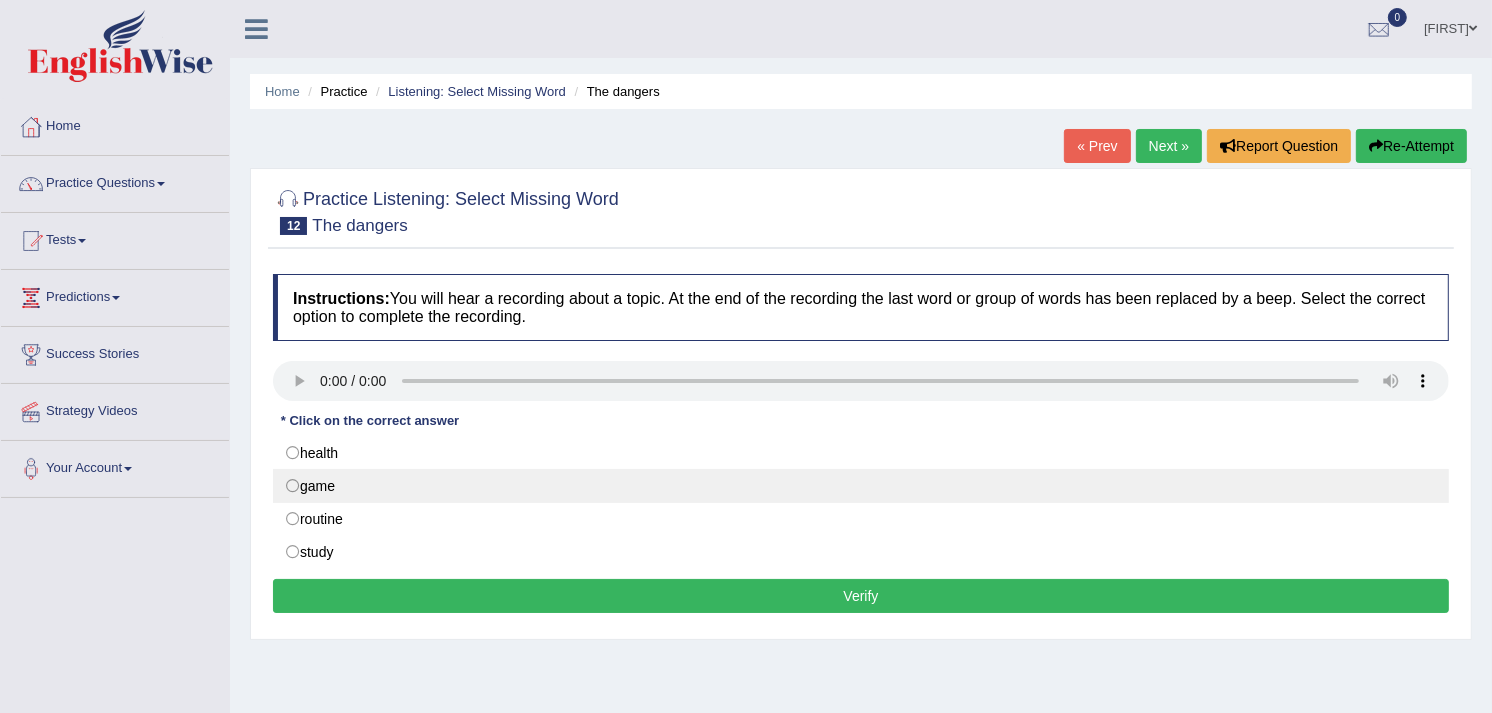 click on "game" at bounding box center (861, 486) 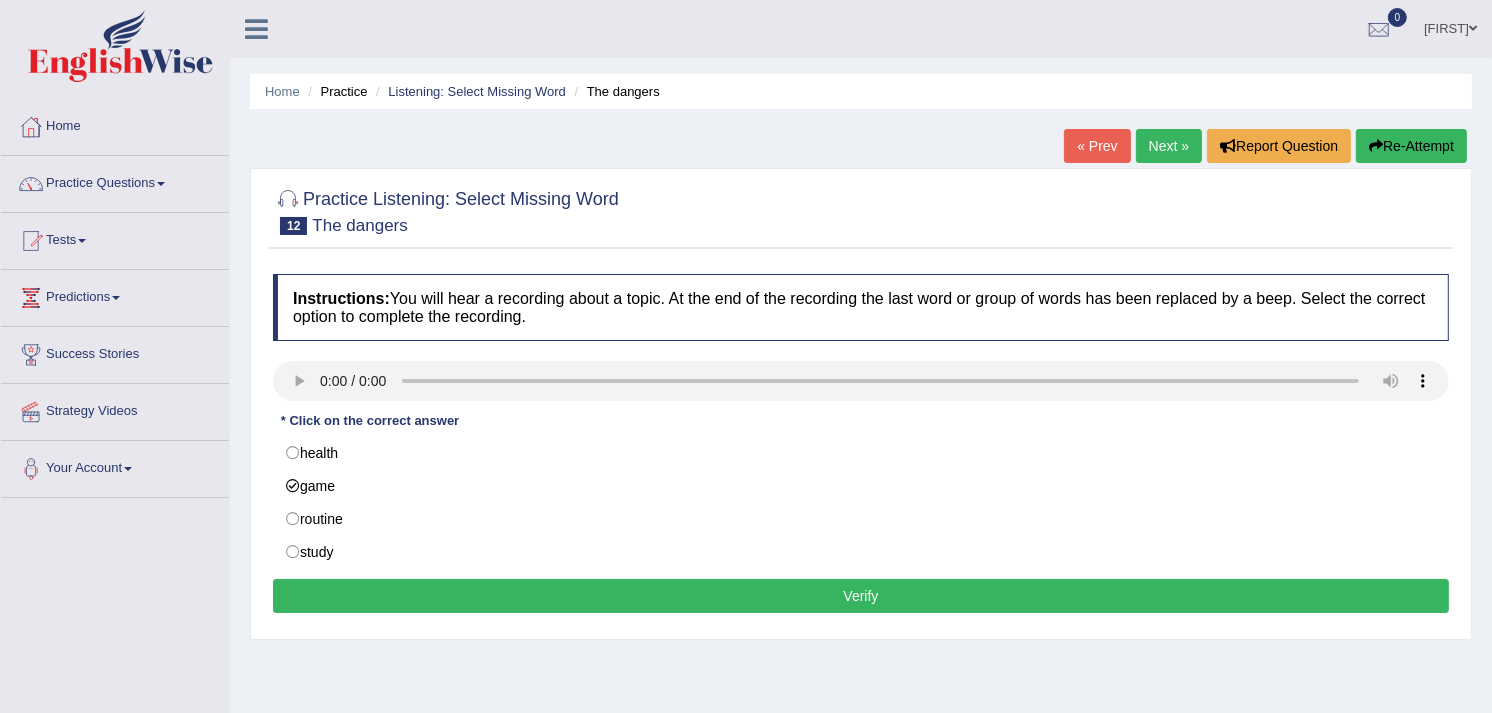 click on "Verify" at bounding box center [861, 596] 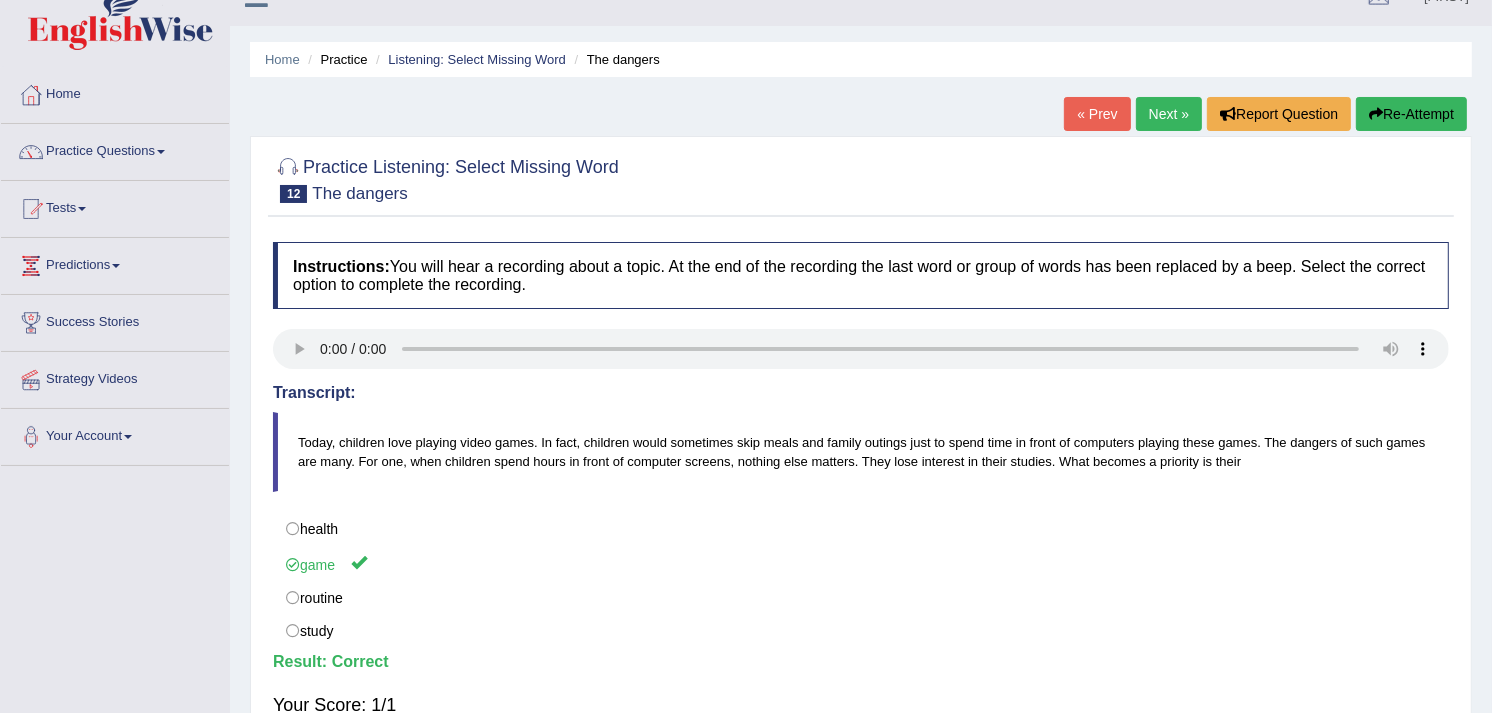 scroll, scrollTop: 0, scrollLeft: 0, axis: both 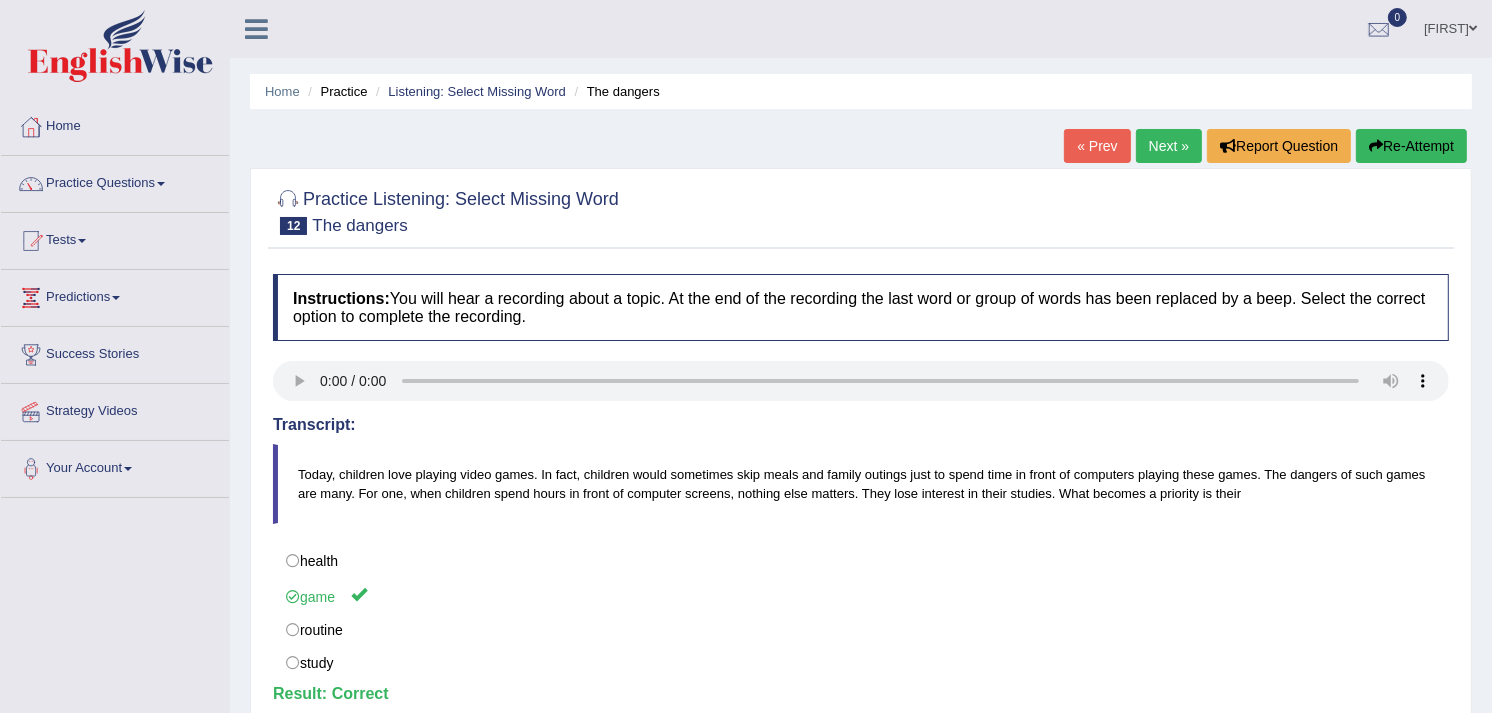 click on "Next »" at bounding box center [1169, 146] 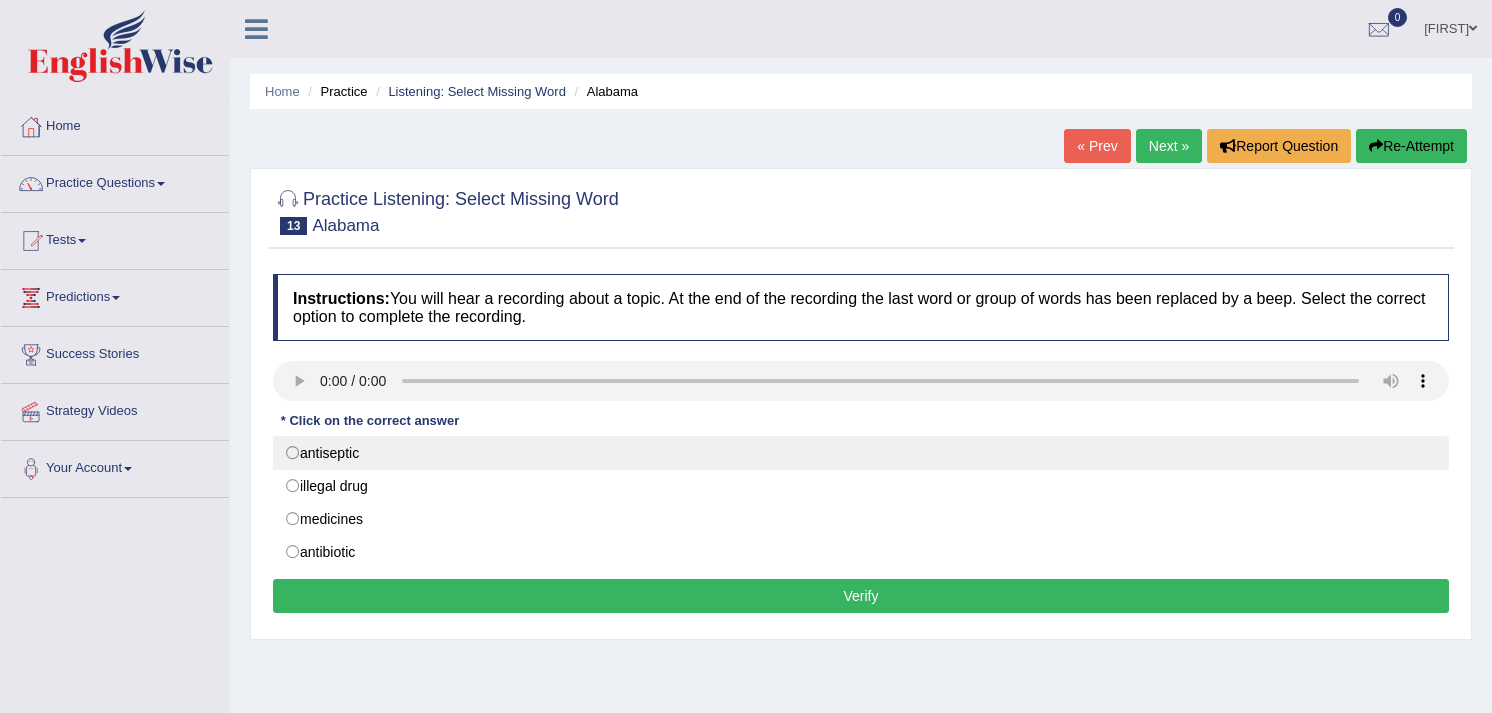 scroll, scrollTop: 0, scrollLeft: 0, axis: both 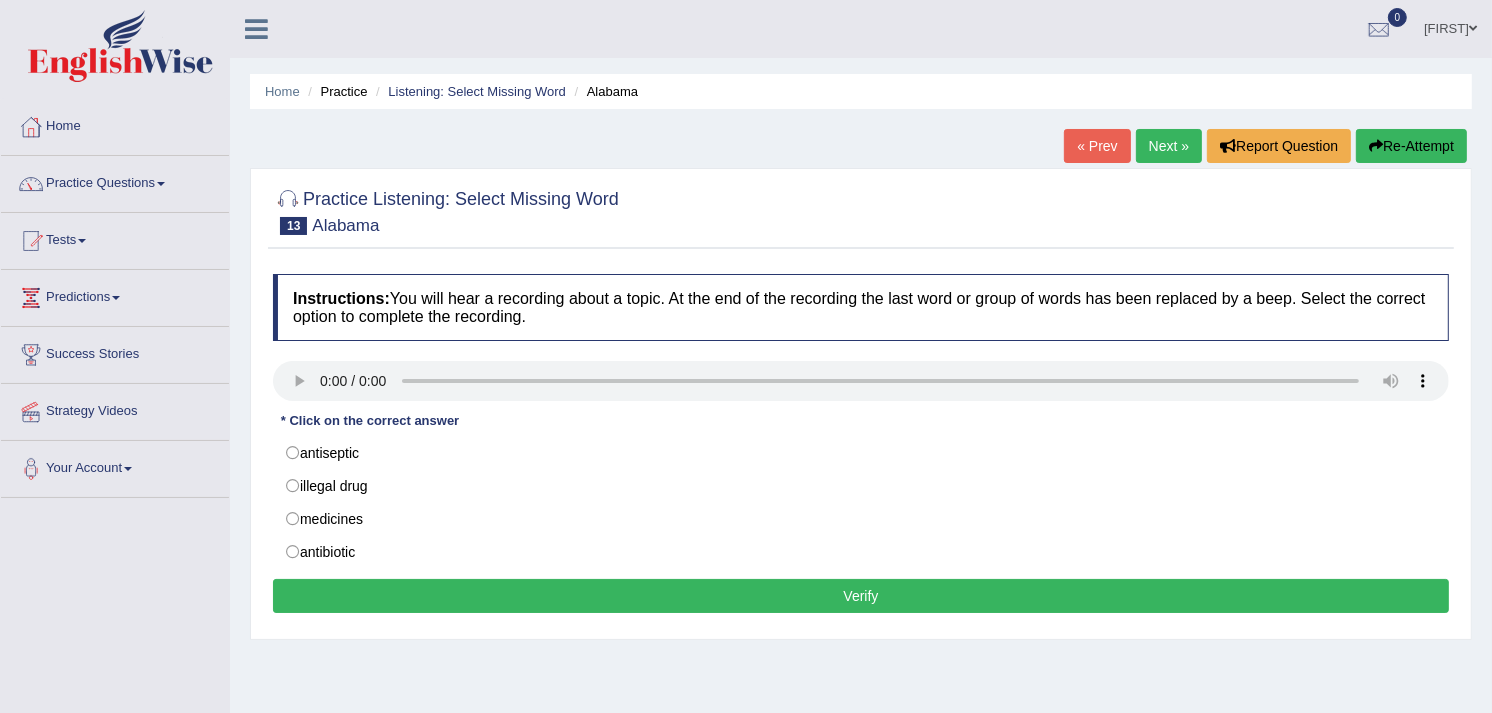 click on "Verify" at bounding box center (861, 596) 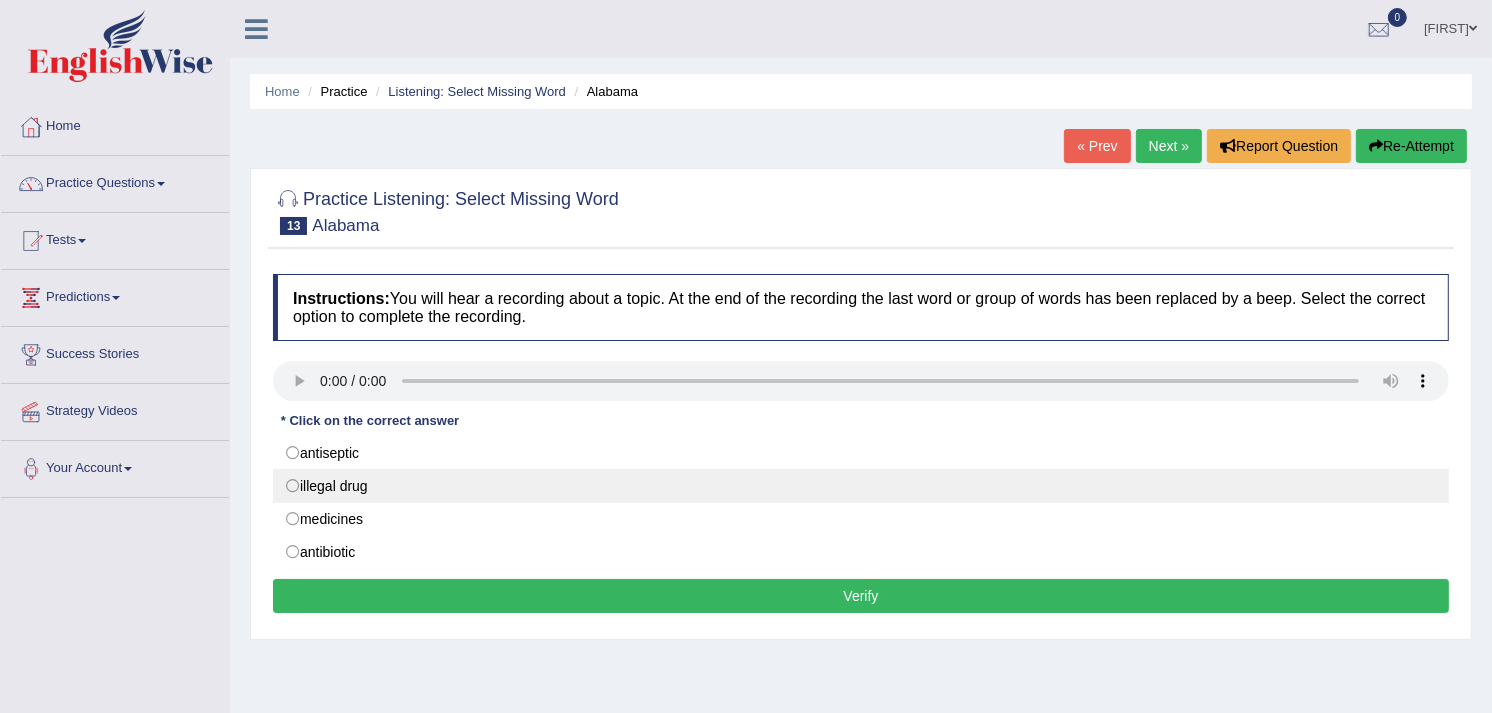 click on "illegal  drug" at bounding box center [861, 486] 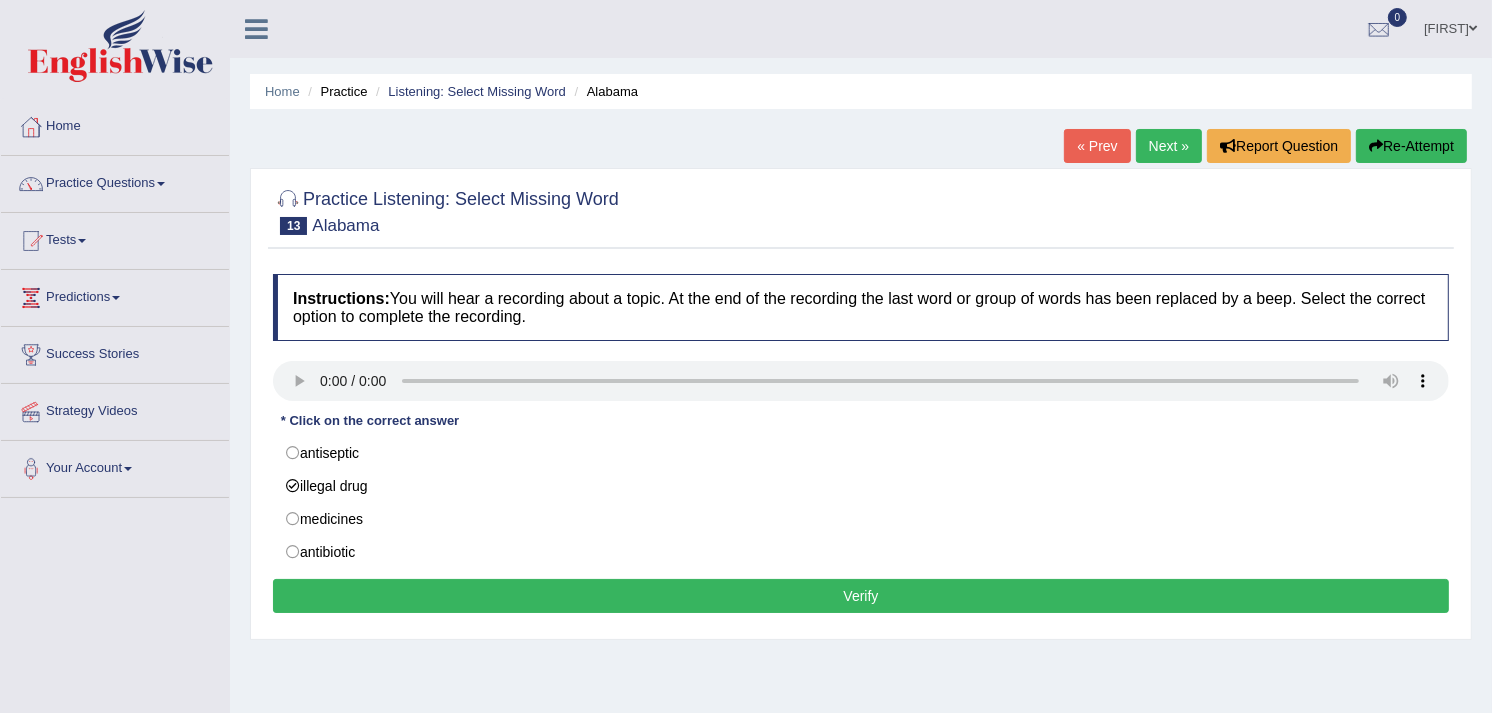 click on "Verify" at bounding box center (861, 596) 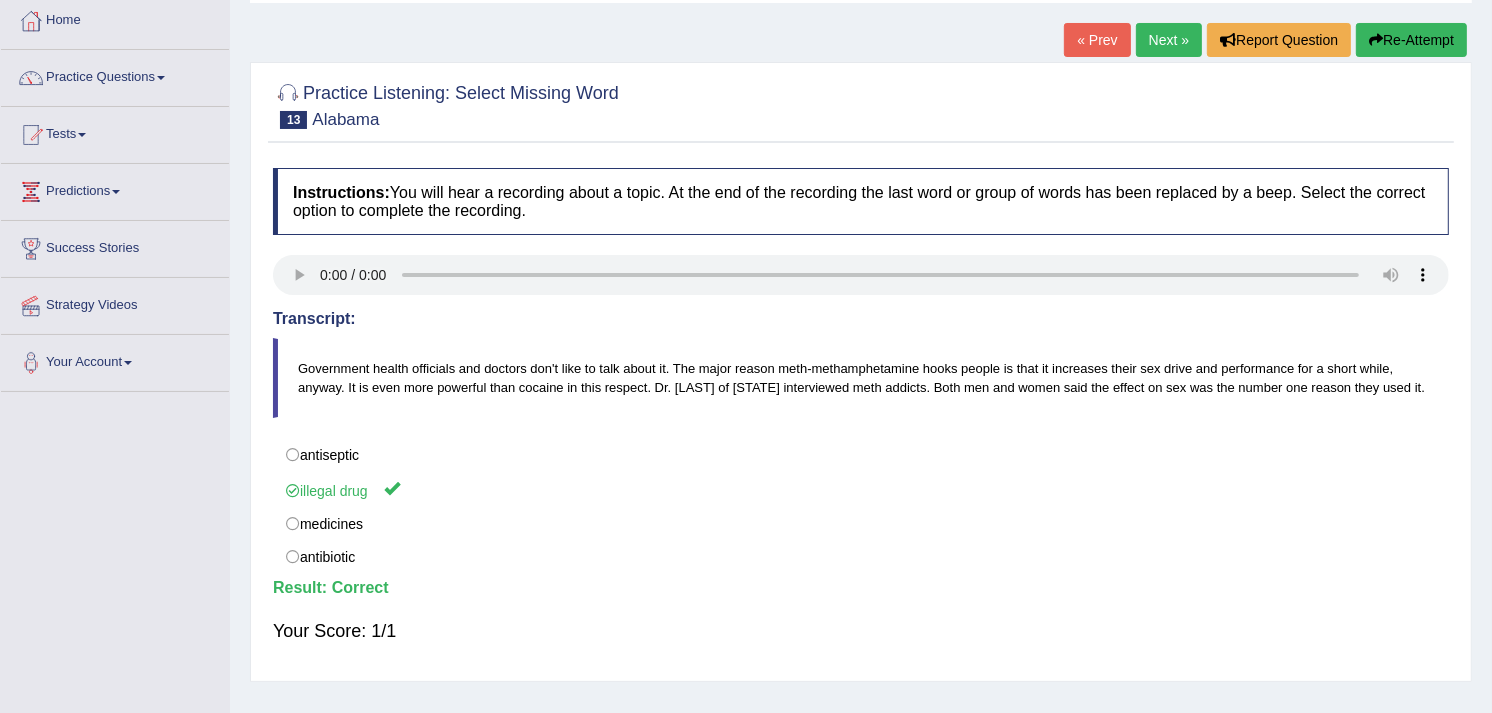 scroll, scrollTop: 0, scrollLeft: 0, axis: both 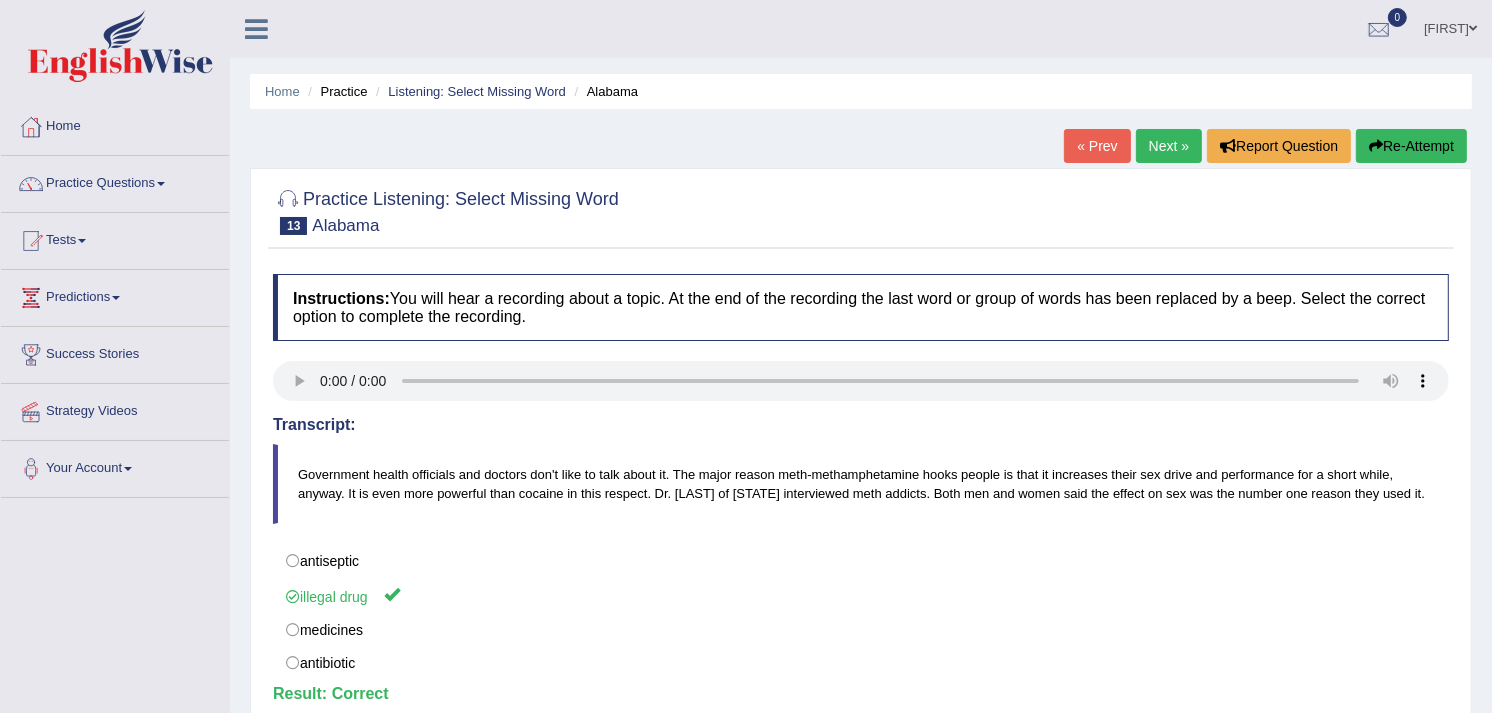 click on "Next »" at bounding box center (1169, 146) 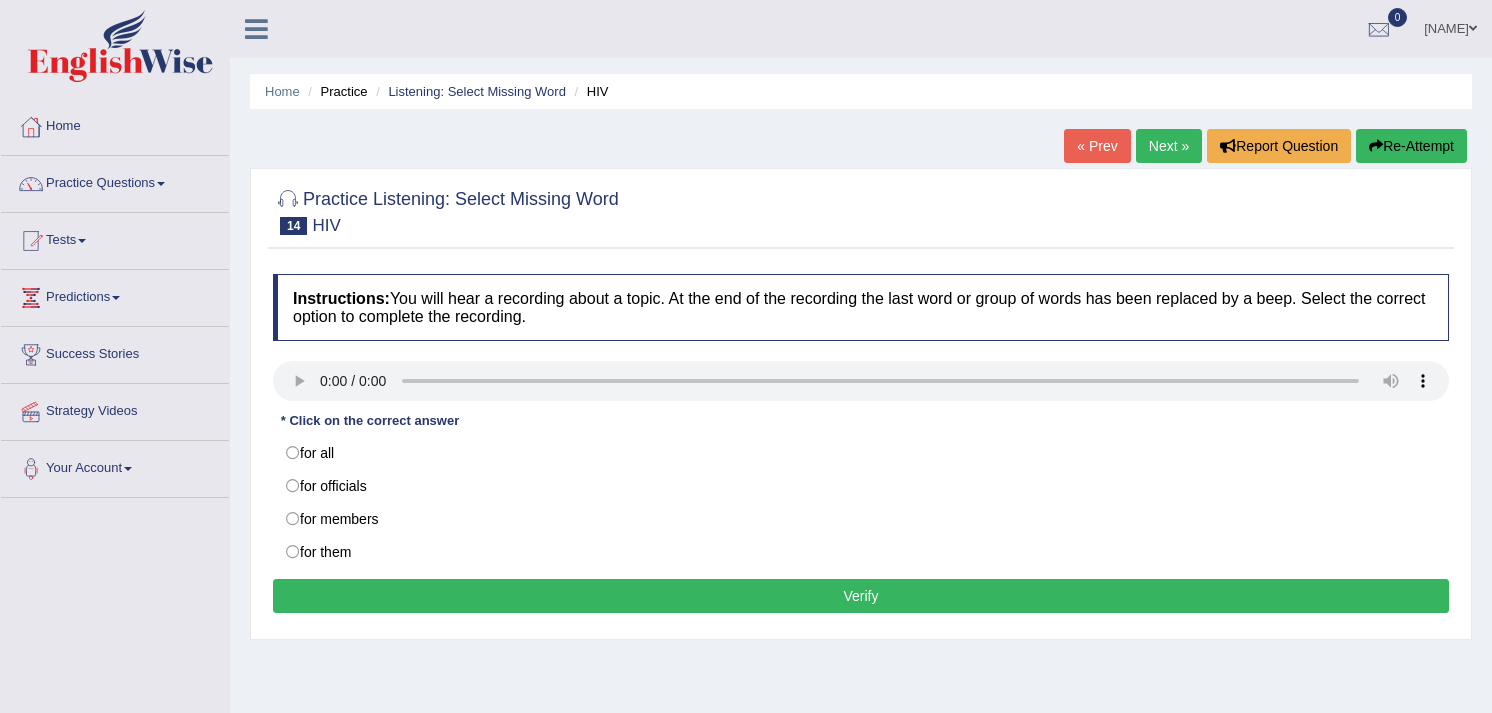 scroll, scrollTop: 0, scrollLeft: 0, axis: both 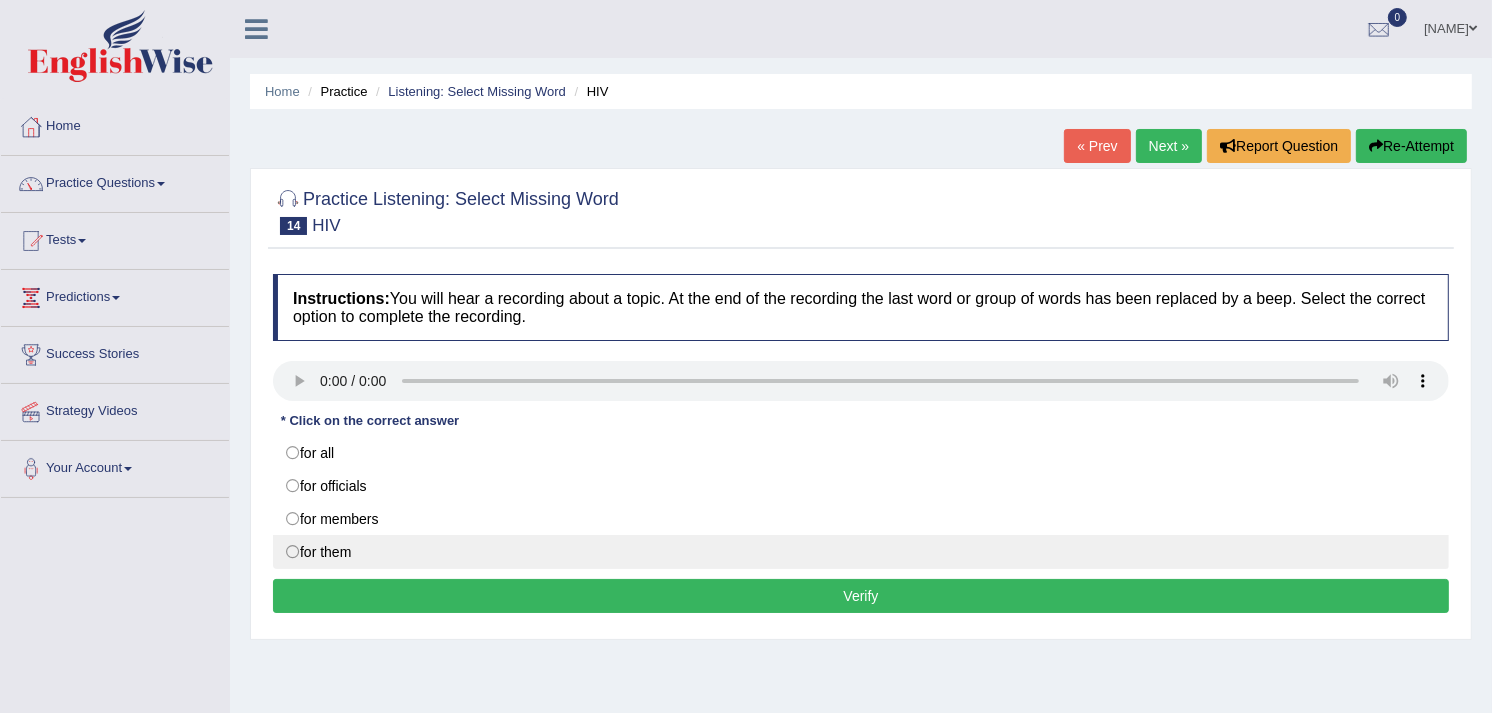 click on "for them" at bounding box center [861, 552] 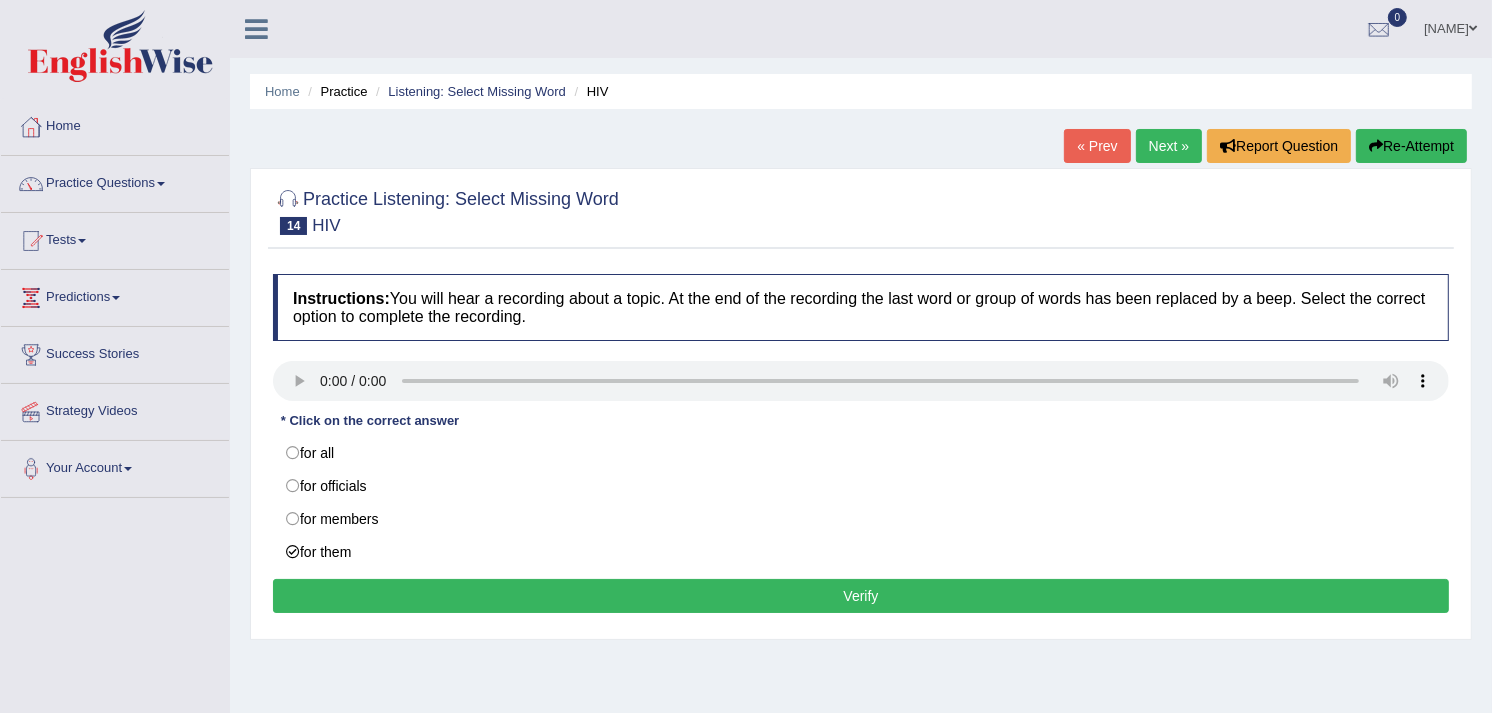 click on "Verify" at bounding box center [861, 596] 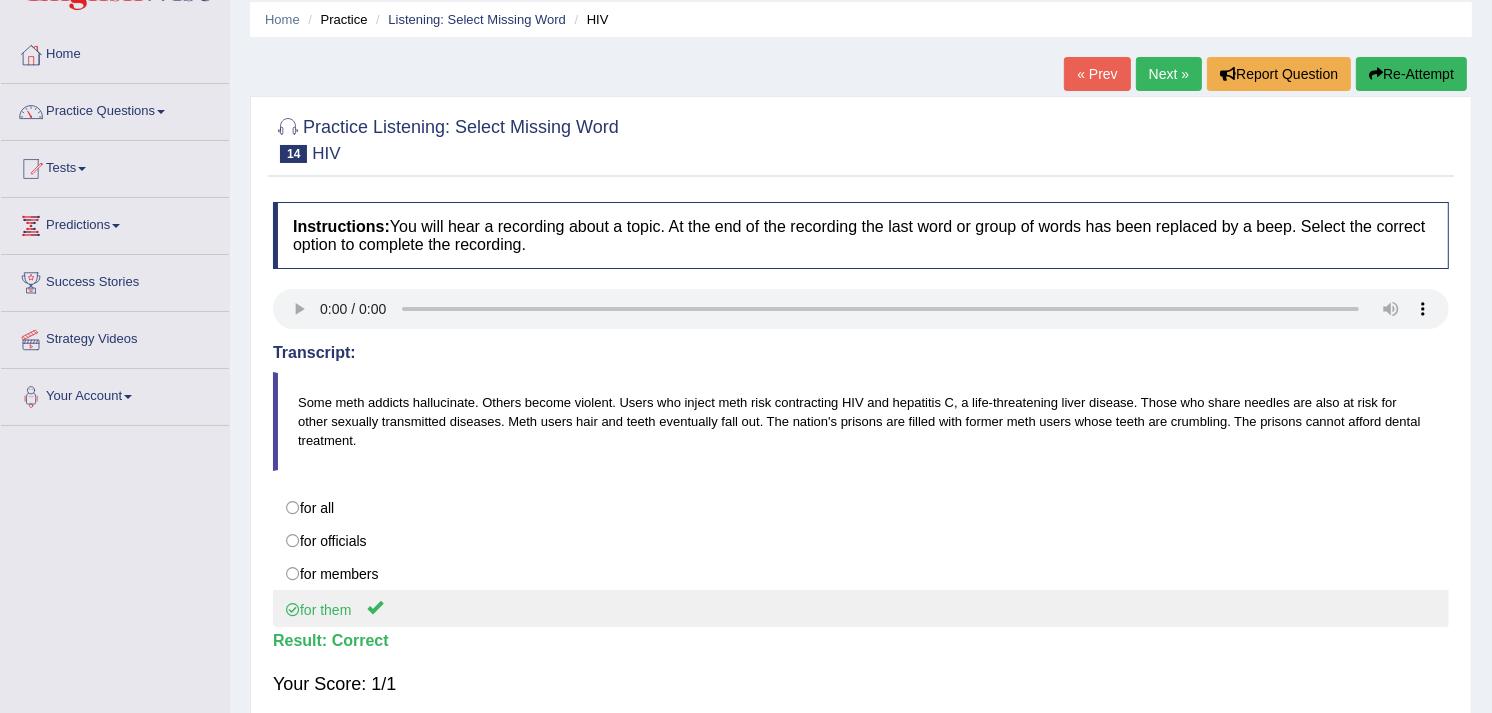 scroll, scrollTop: 111, scrollLeft: 0, axis: vertical 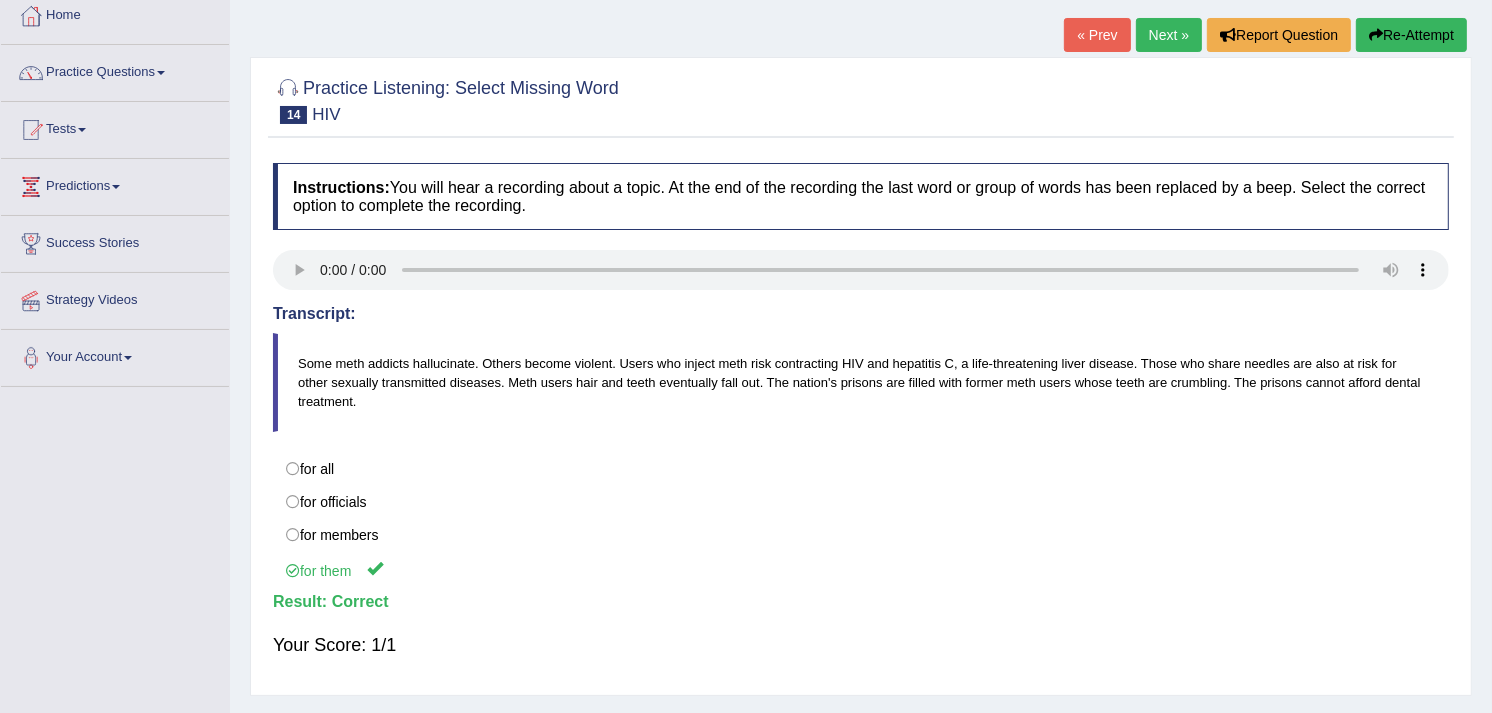 click on "Next »" at bounding box center (1169, 35) 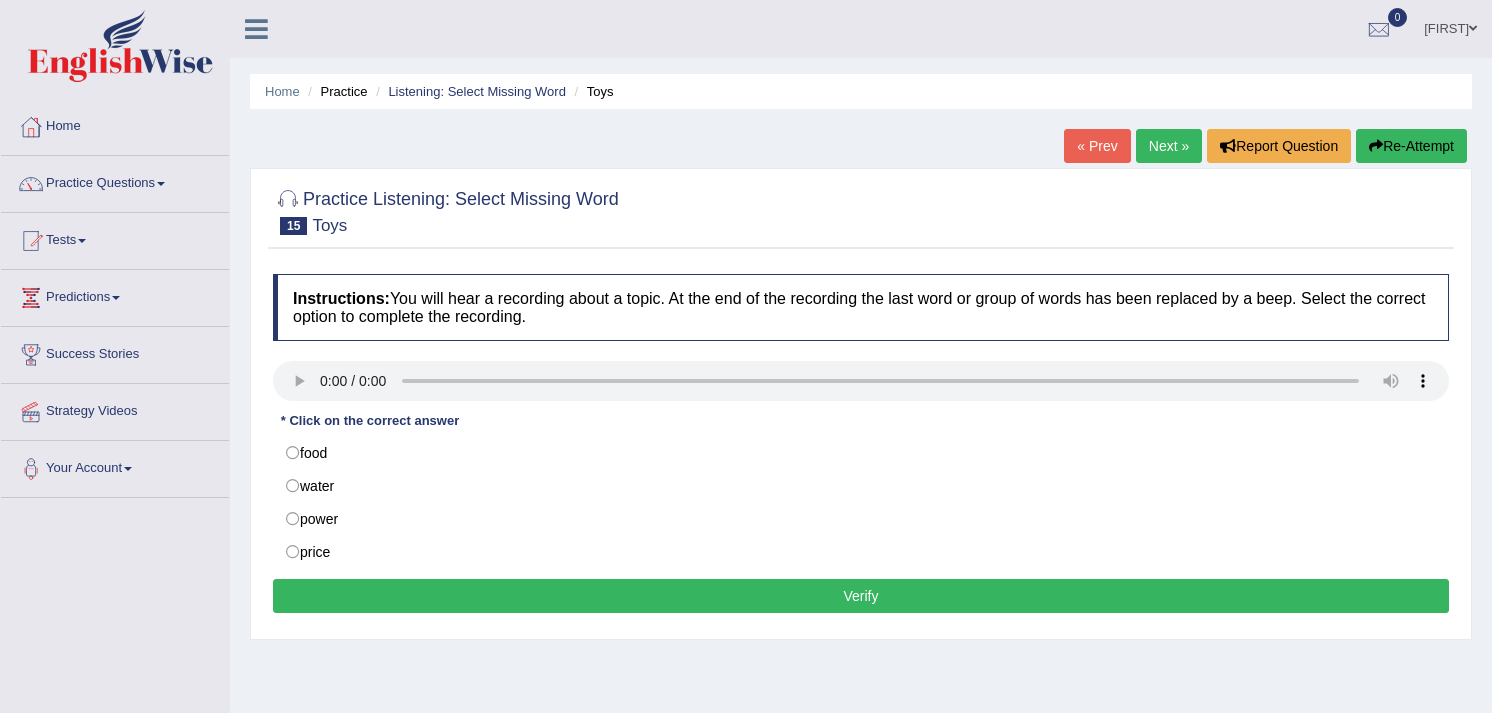 scroll, scrollTop: 0, scrollLeft: 0, axis: both 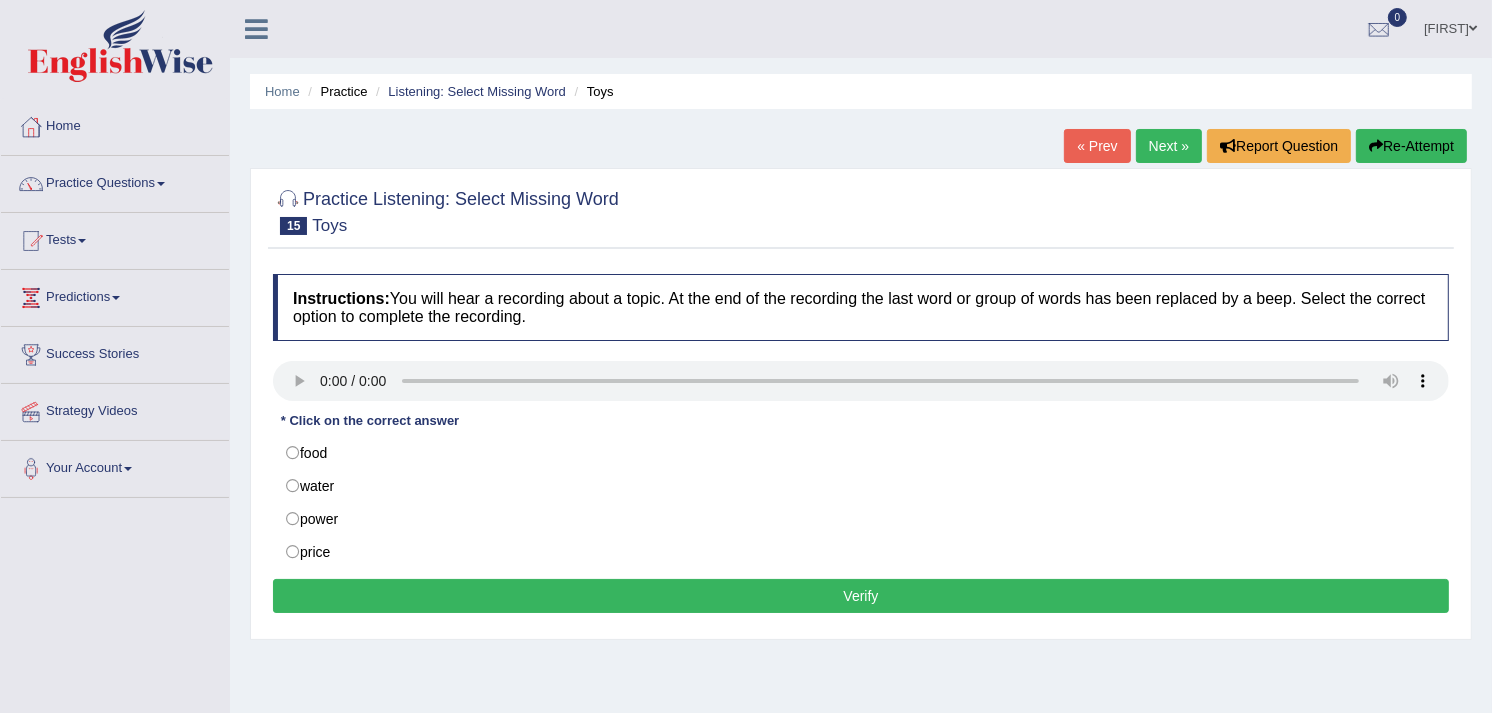 click on "Verify" at bounding box center [861, 596] 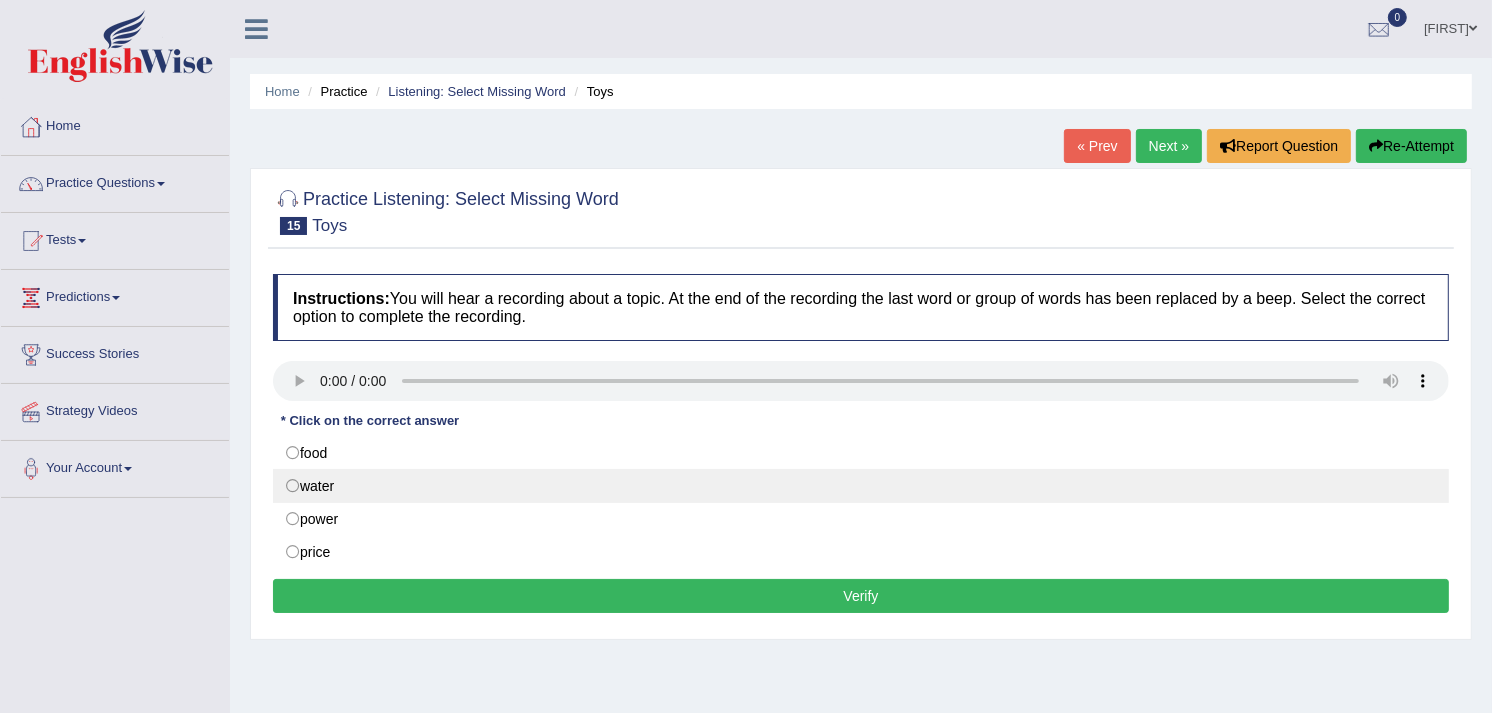 click on "water" at bounding box center (861, 486) 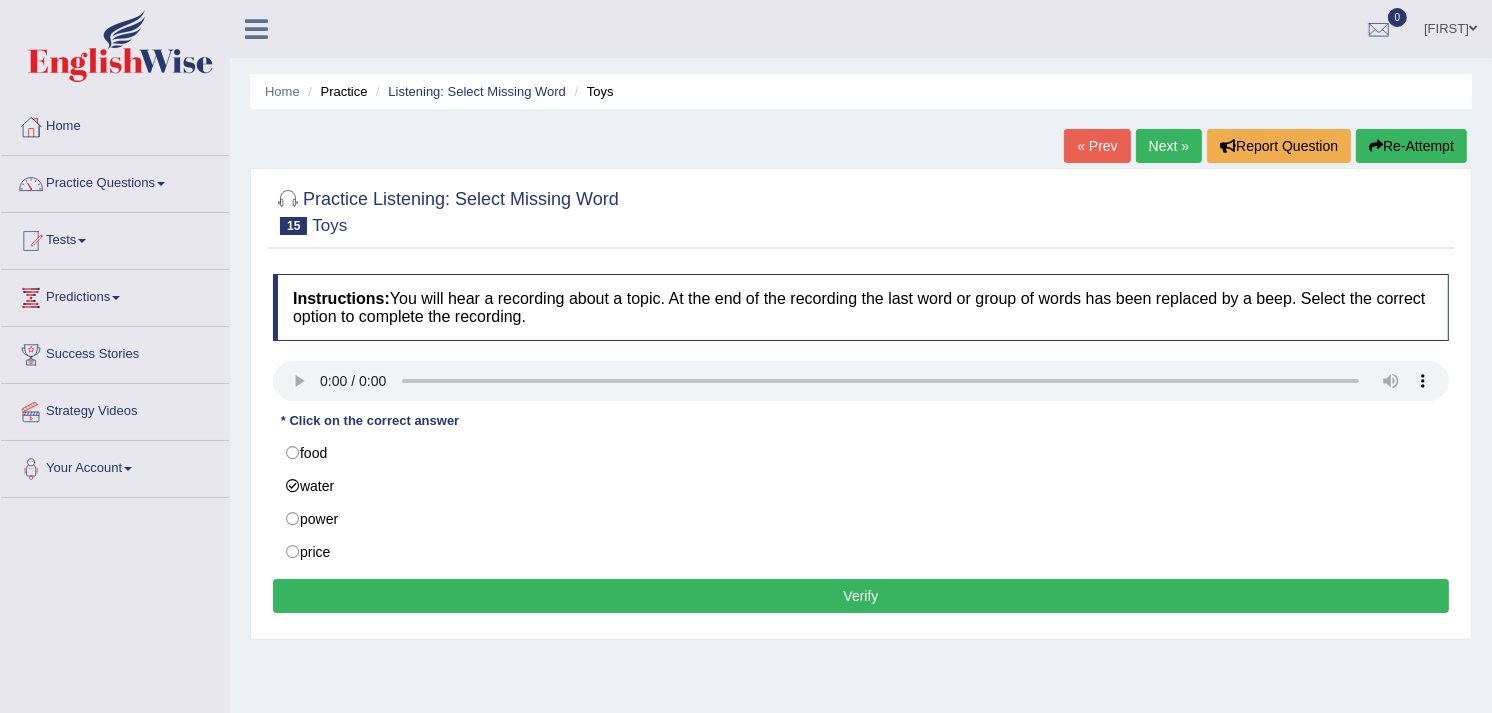 click on "Verify" at bounding box center (861, 596) 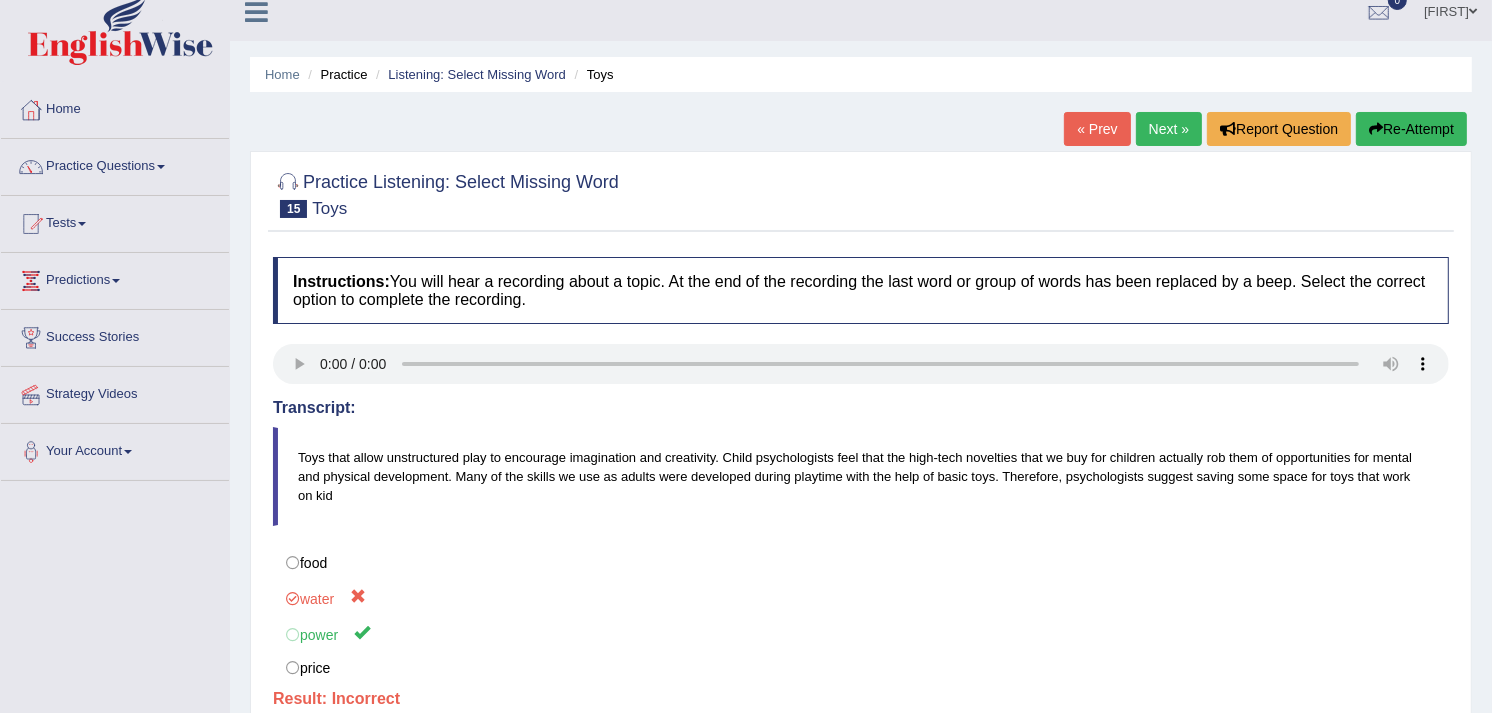 scroll, scrollTop: 0, scrollLeft: 0, axis: both 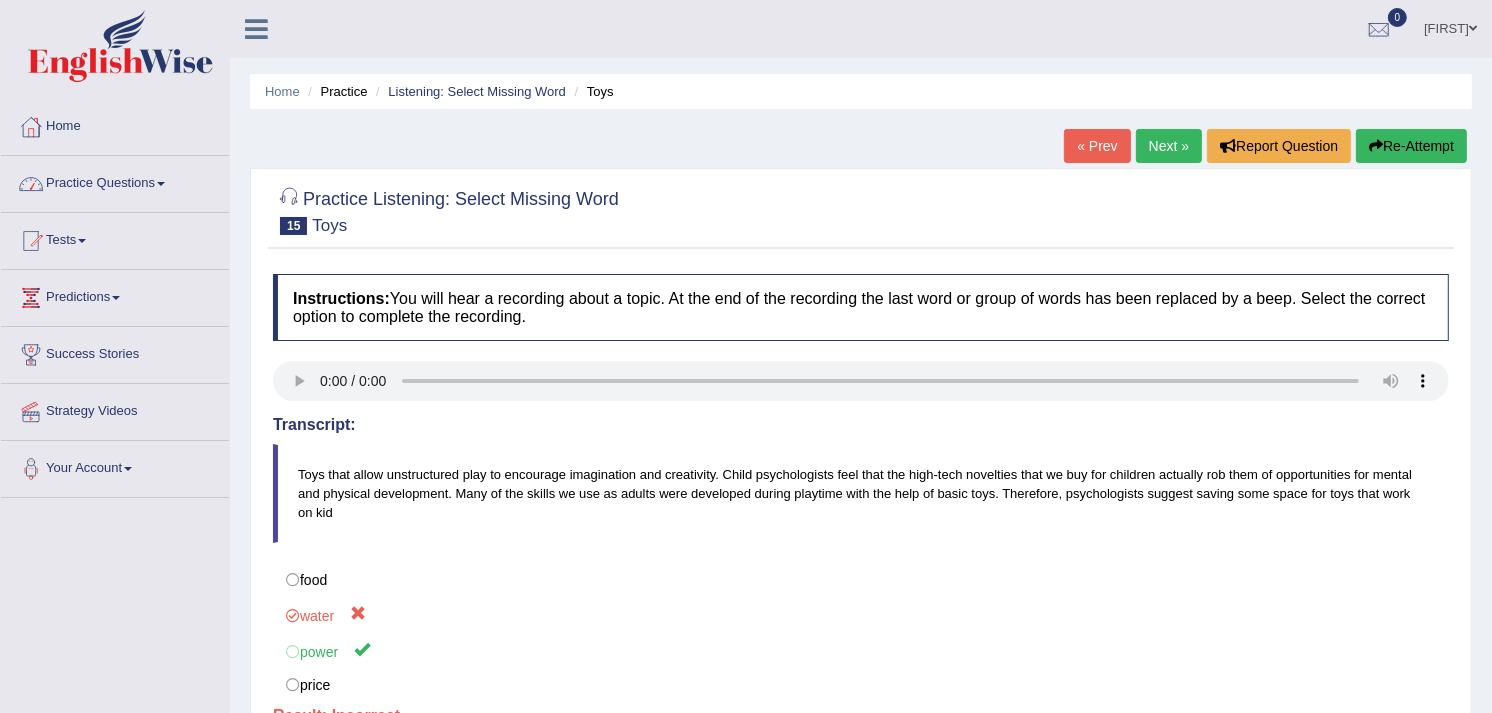 click on "Practice Questions" at bounding box center [115, 181] 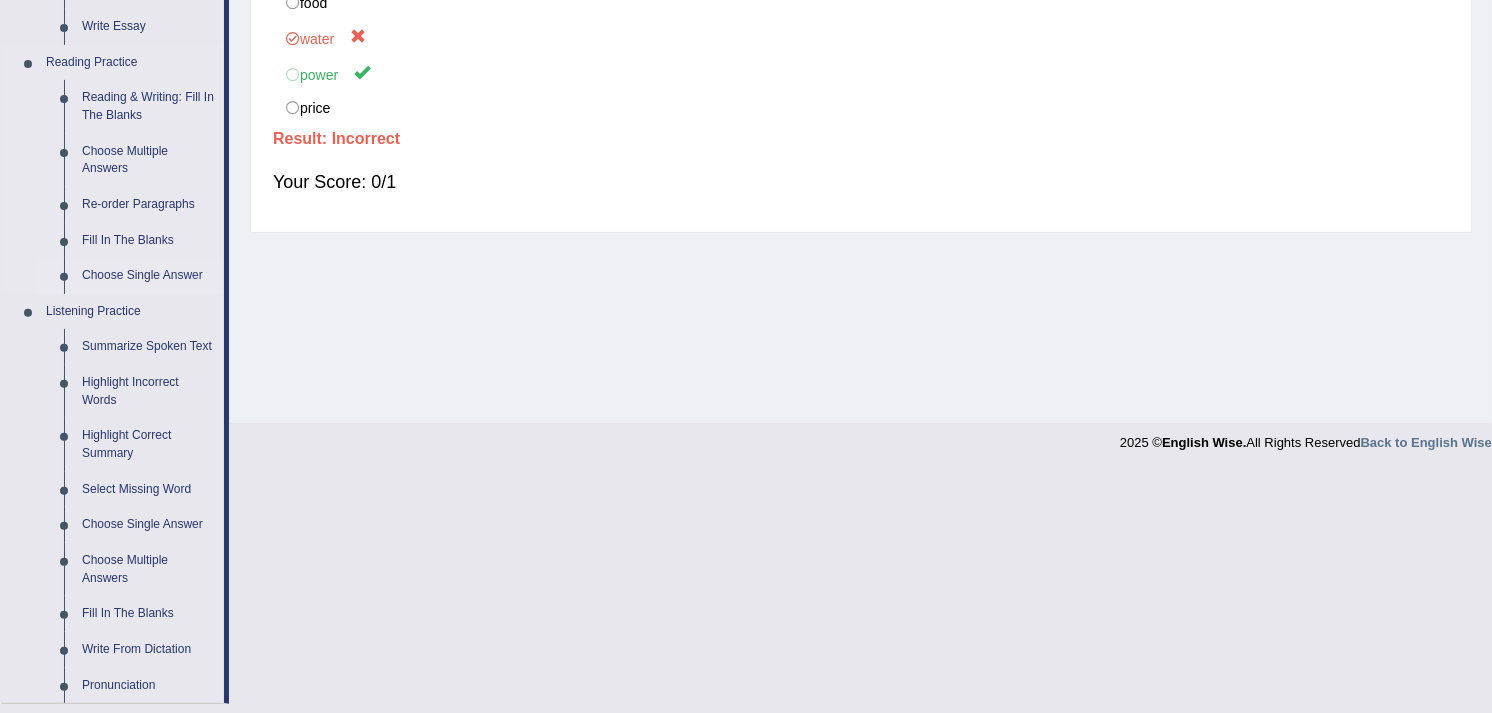scroll, scrollTop: 666, scrollLeft: 0, axis: vertical 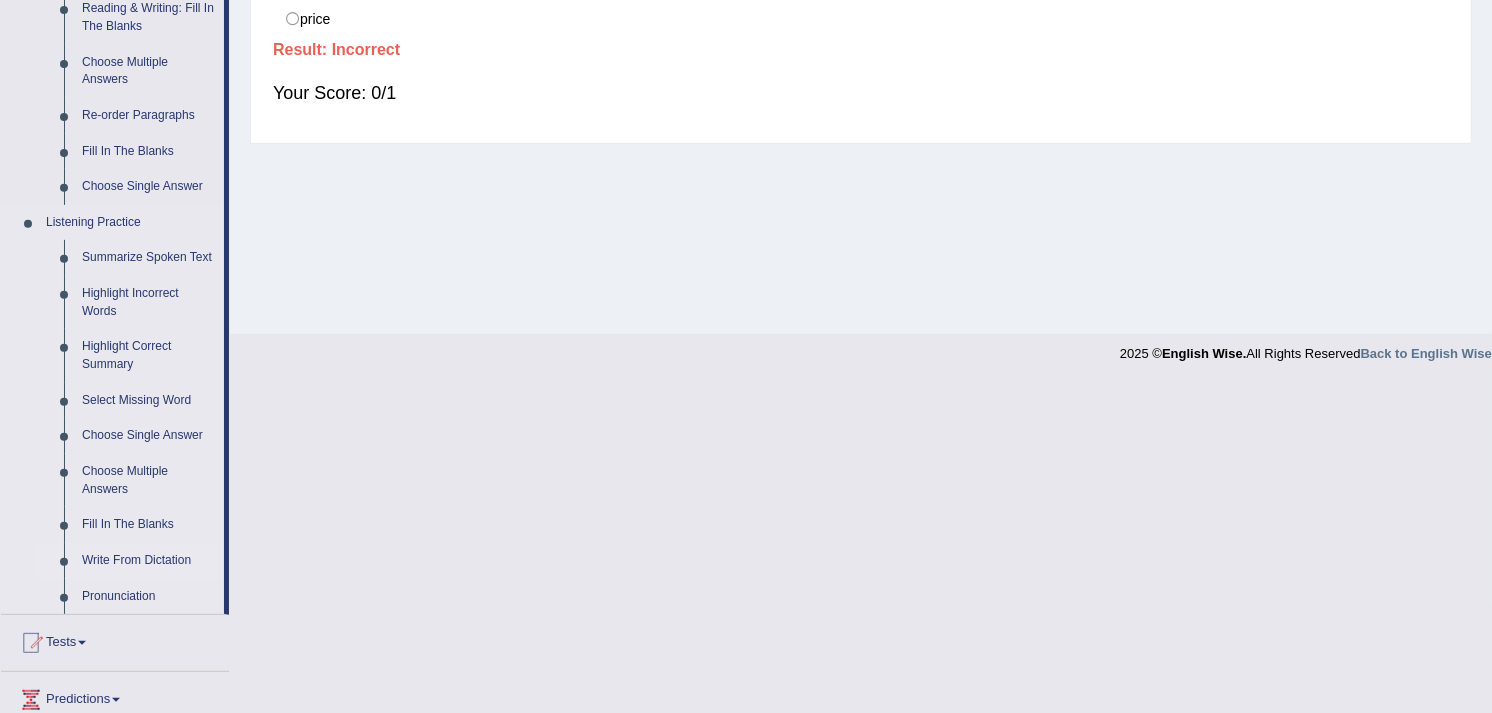 click on "Write From Dictation" at bounding box center (148, 561) 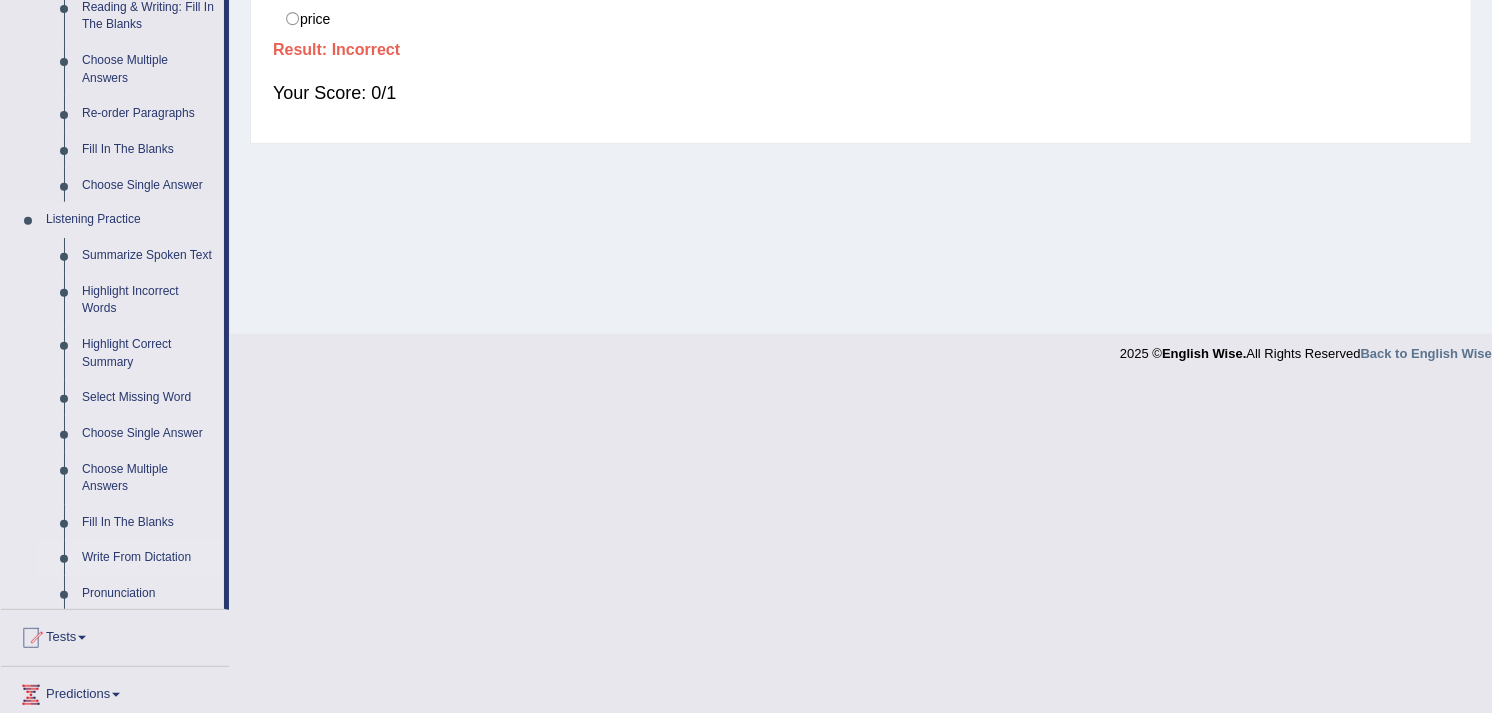 scroll, scrollTop: 336, scrollLeft: 0, axis: vertical 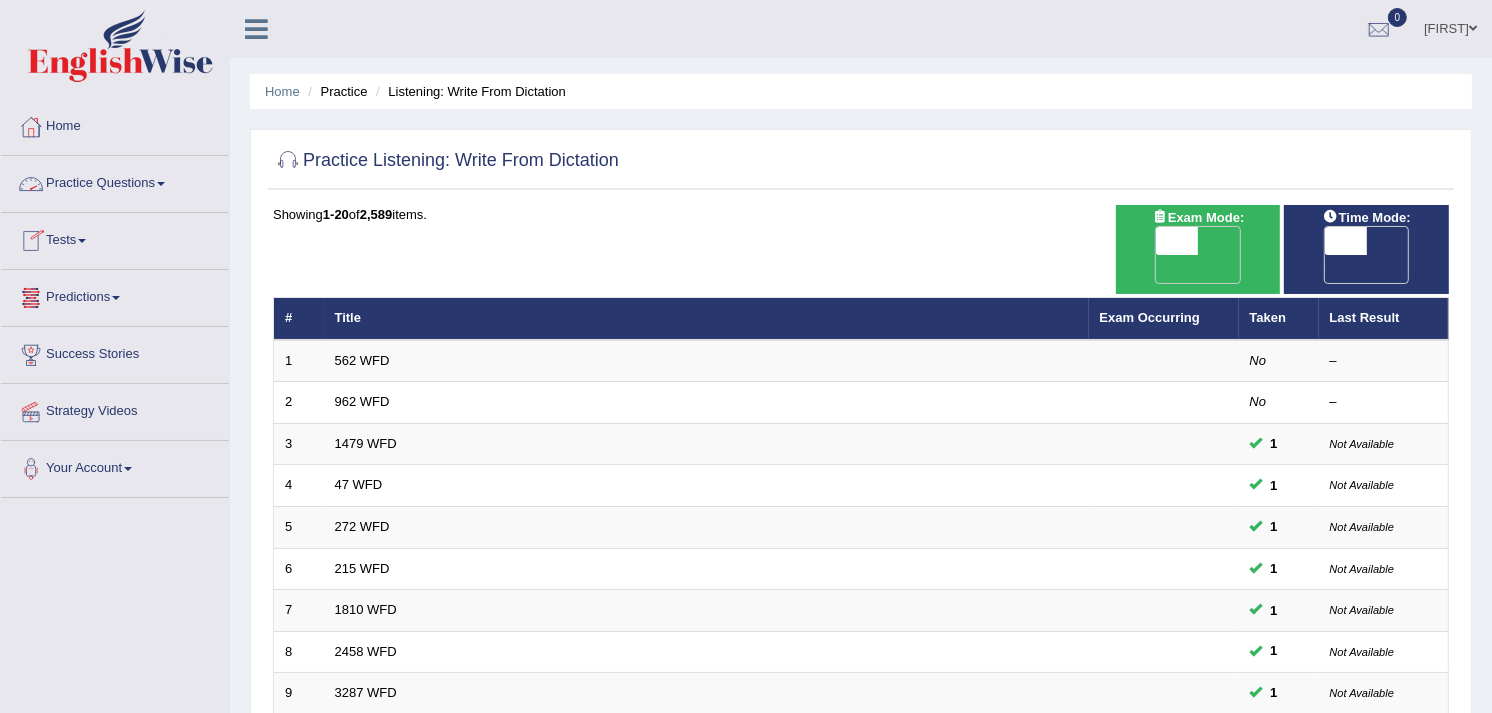 click on "Practice Questions" at bounding box center [115, 181] 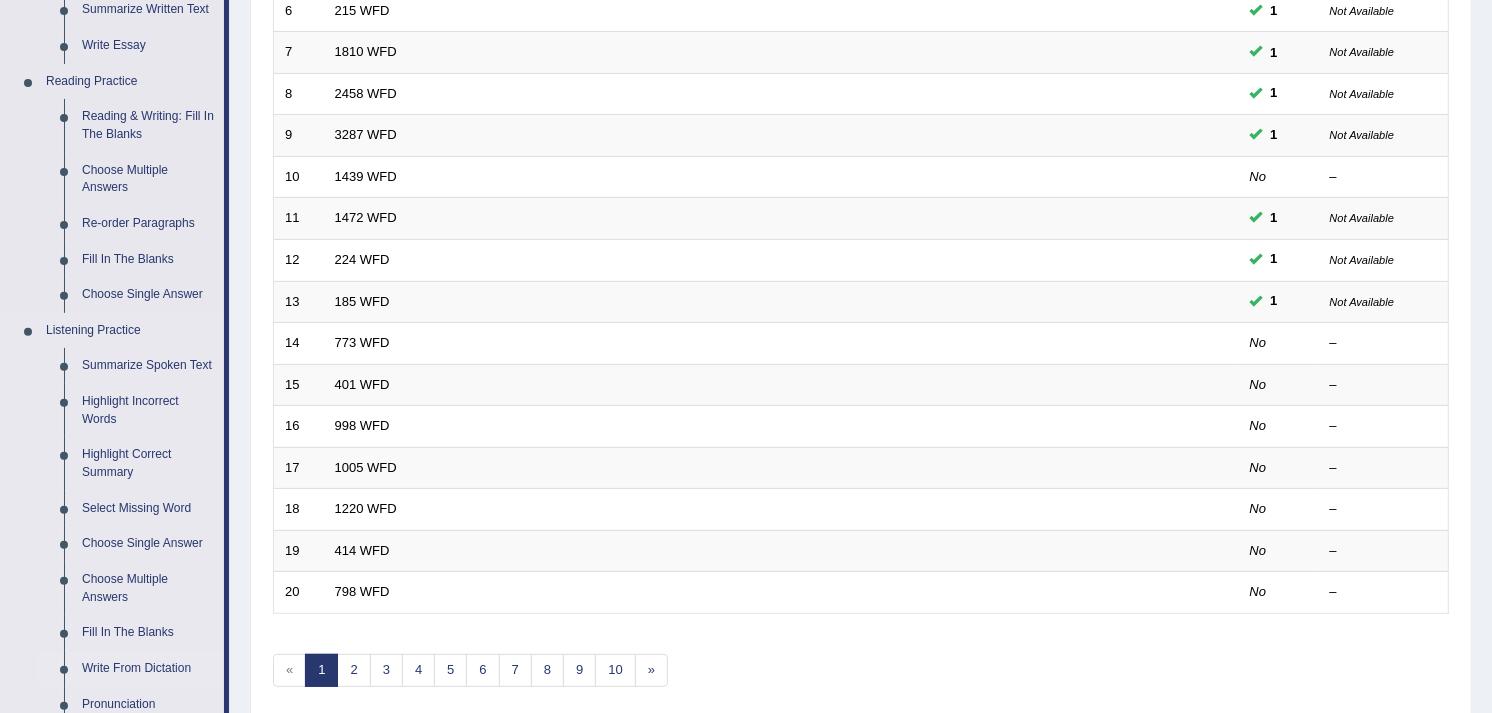 scroll, scrollTop: 777, scrollLeft: 0, axis: vertical 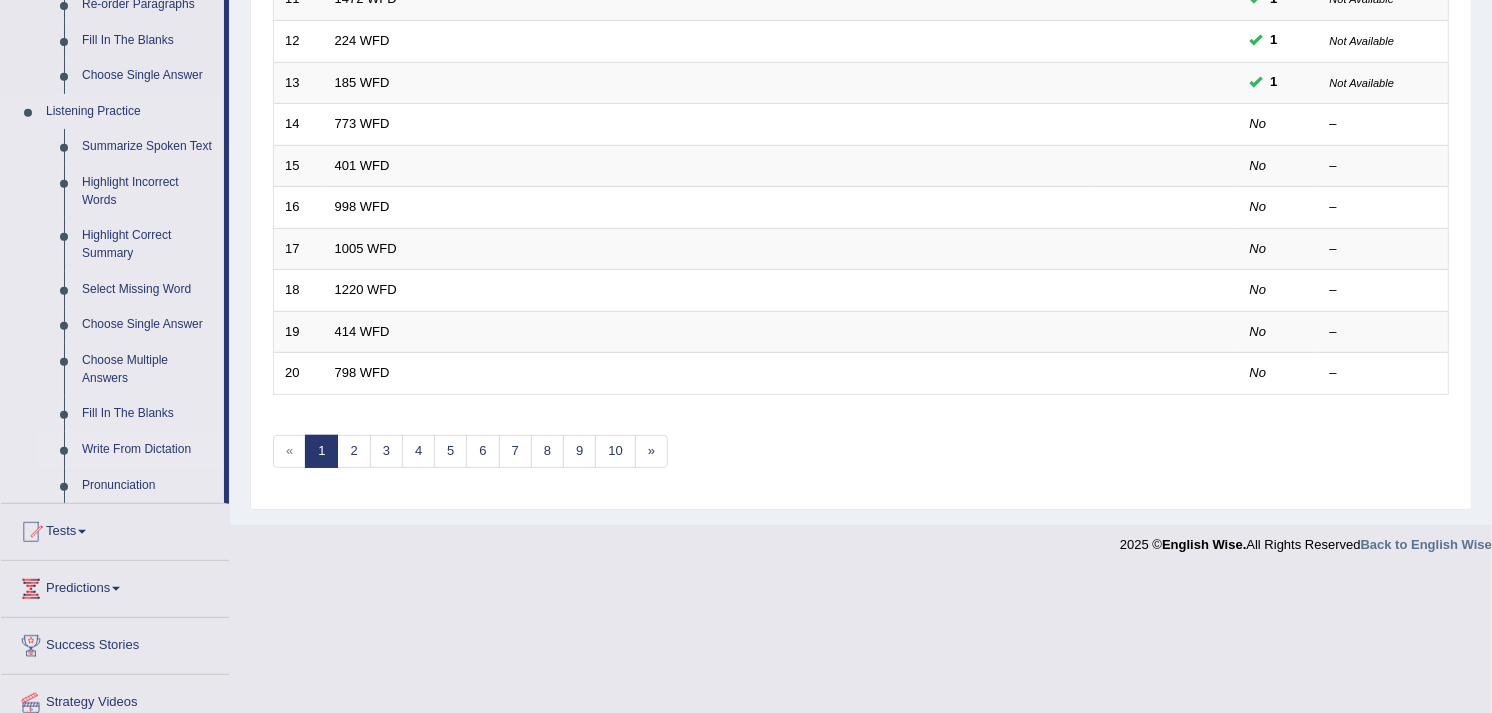 click on "Write From Dictation" at bounding box center (148, 450) 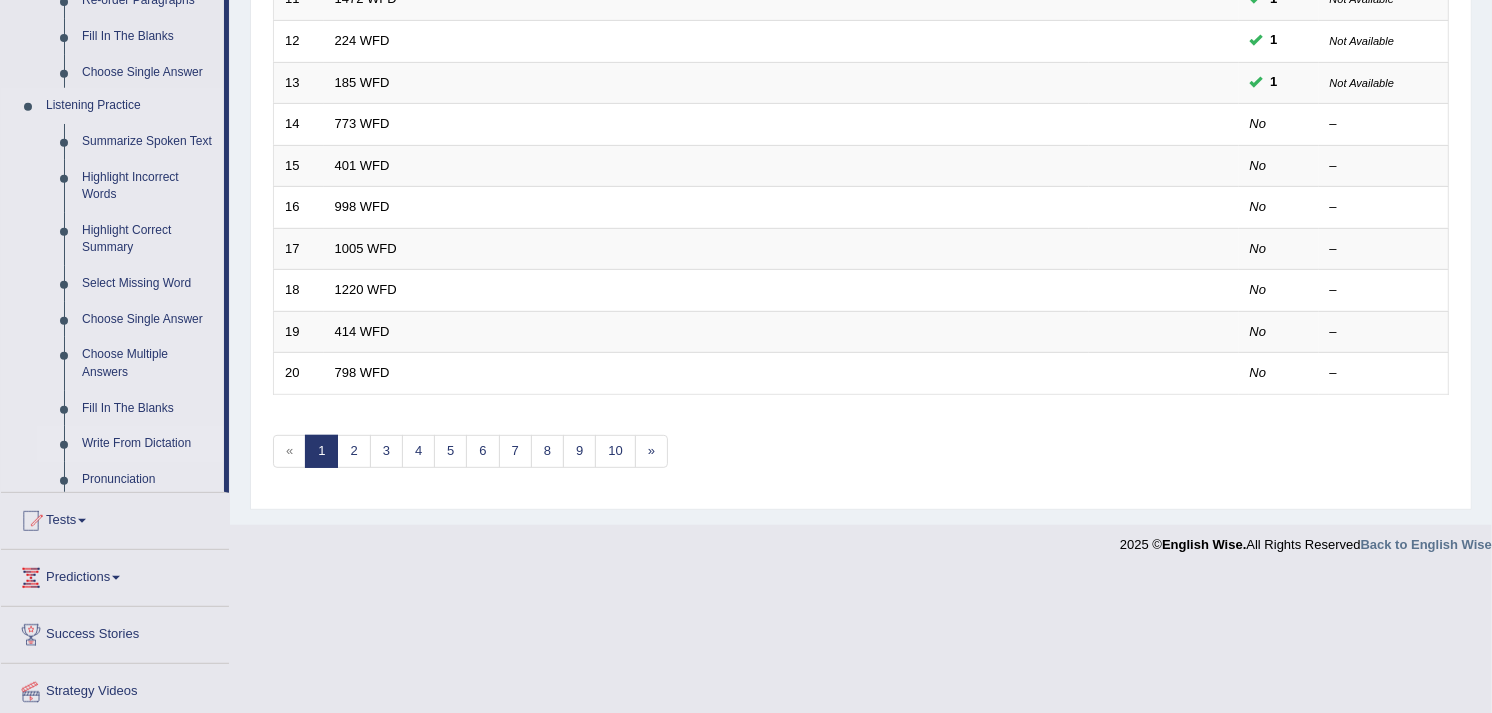 scroll, scrollTop: 613, scrollLeft: 0, axis: vertical 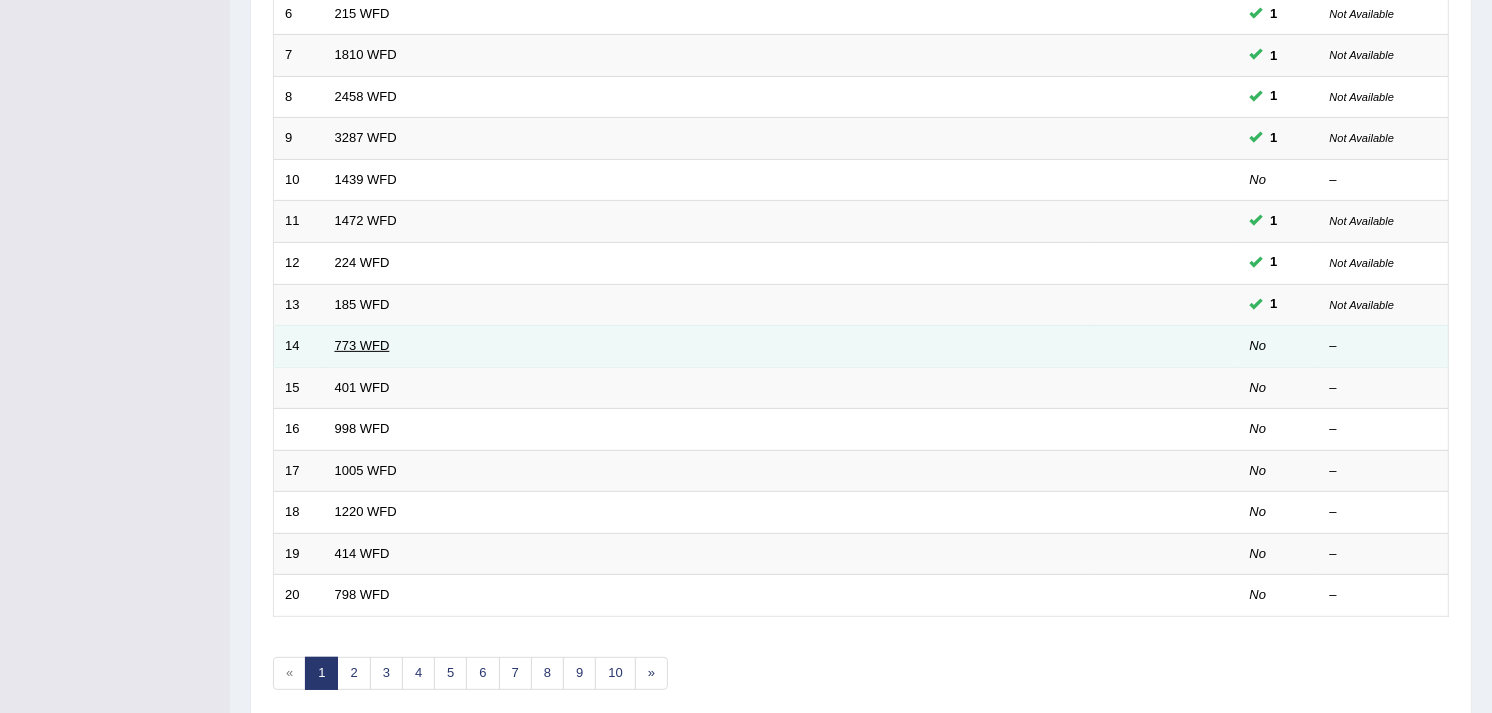 click on "773 WFD" at bounding box center [362, 345] 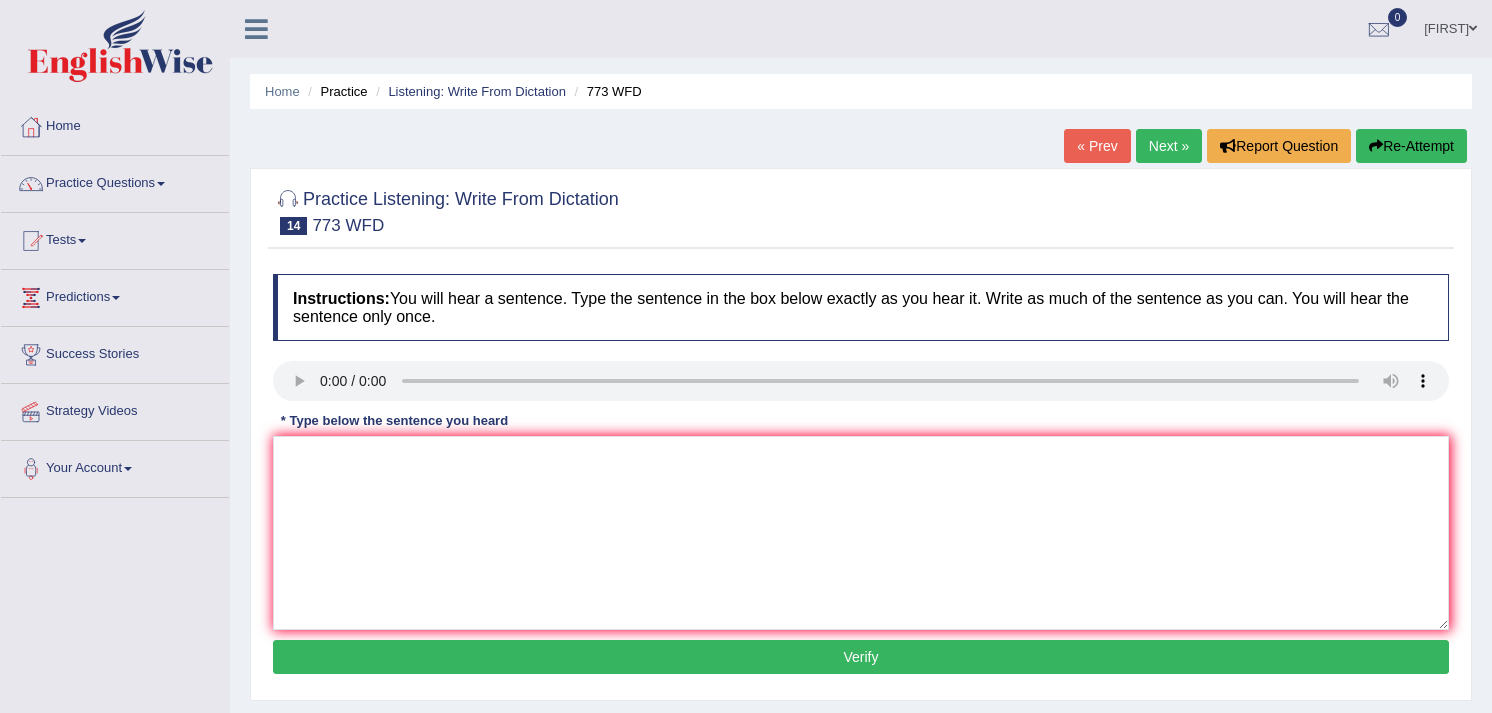 scroll, scrollTop: 0, scrollLeft: 0, axis: both 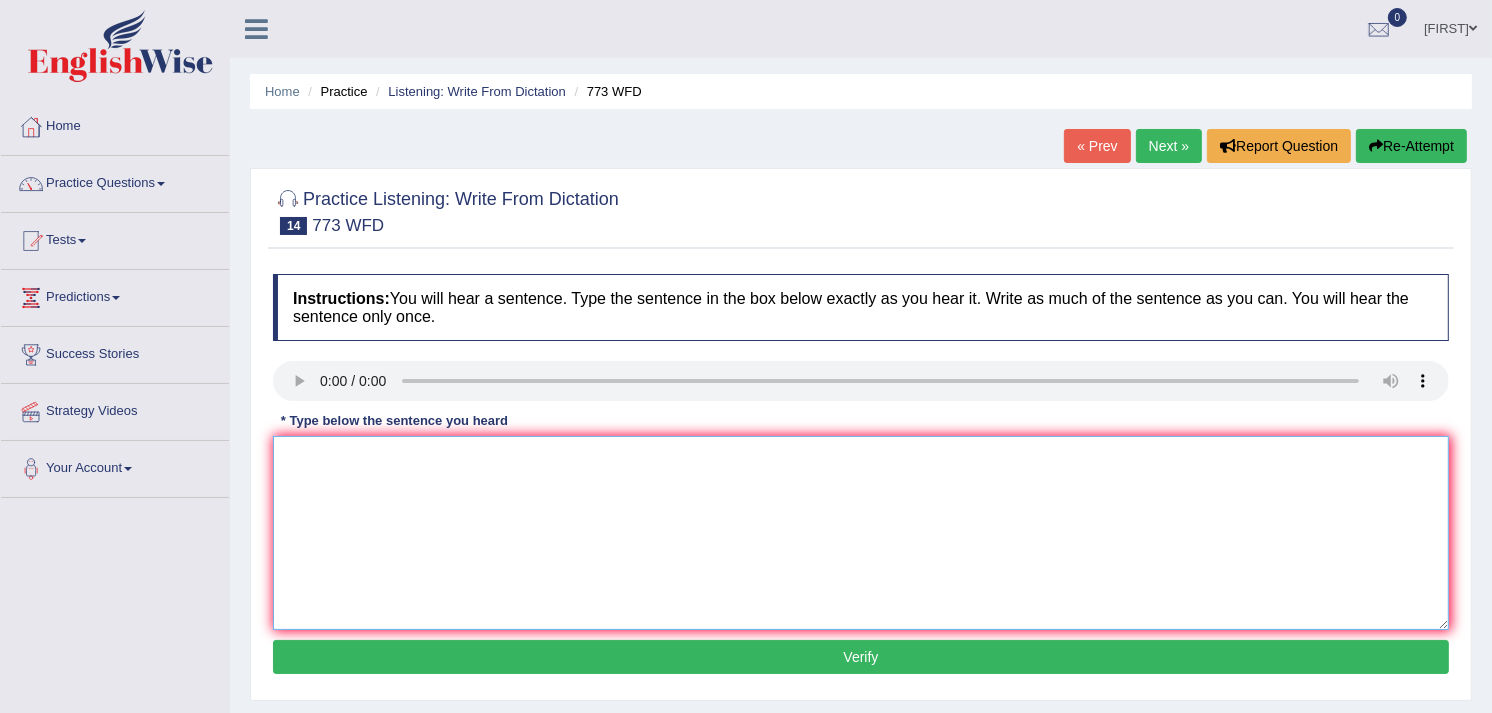 click at bounding box center (861, 533) 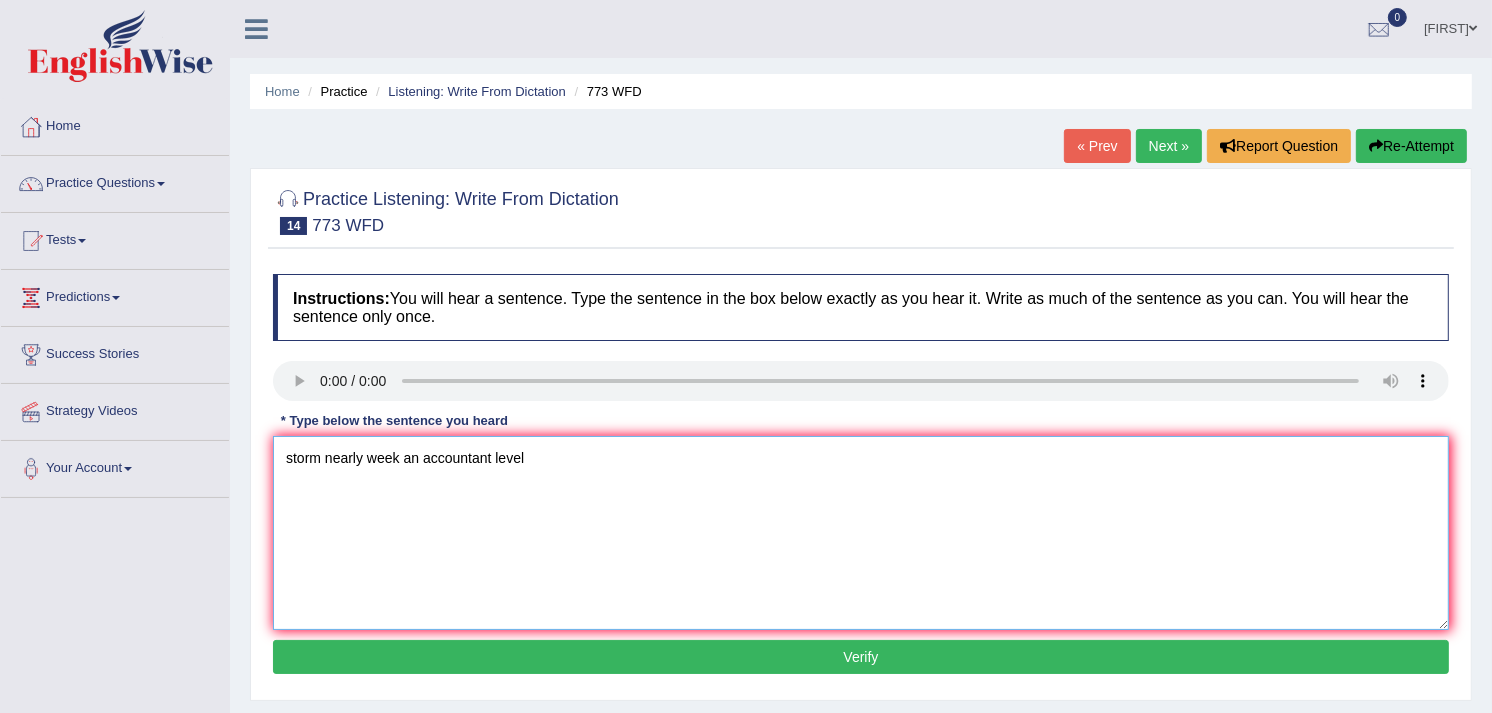 type on "storm nearly week an accountant level" 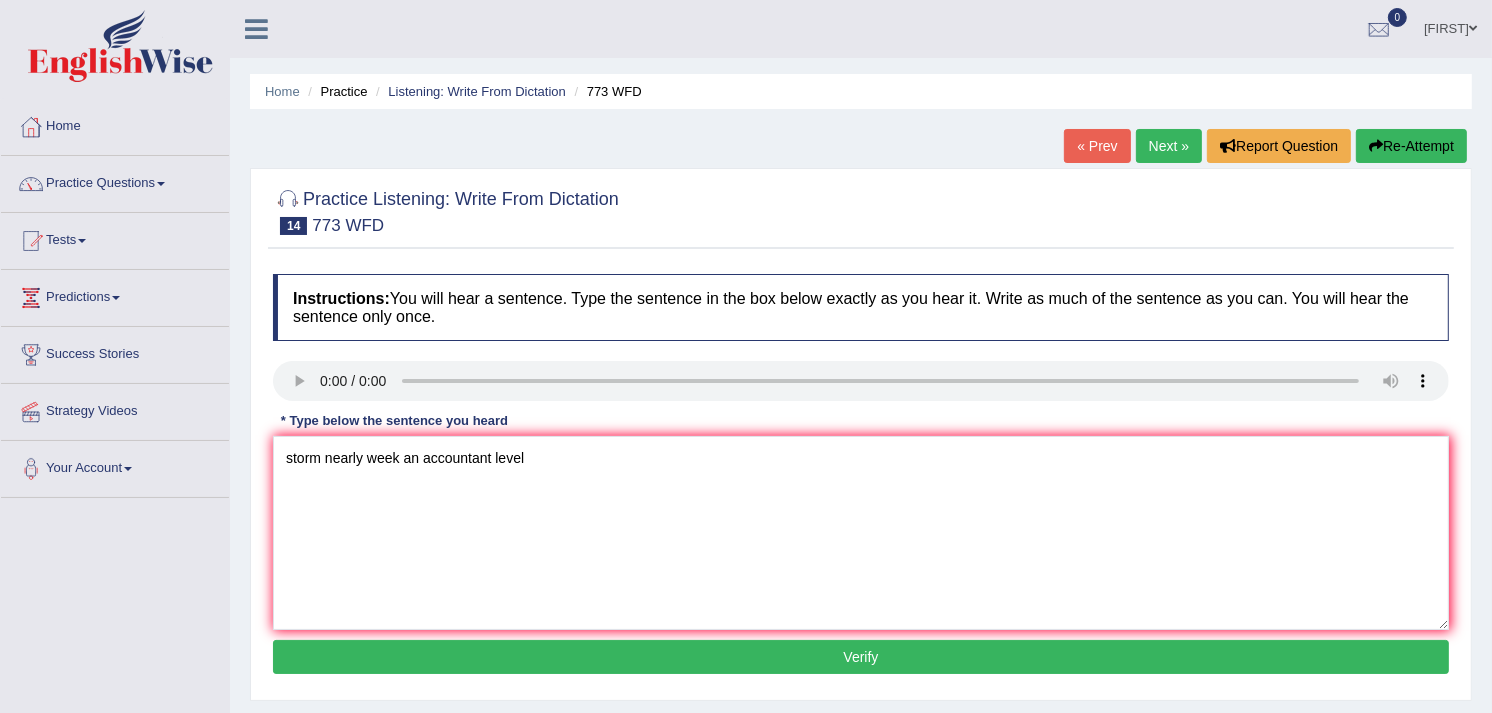 click on "Verify" at bounding box center [861, 657] 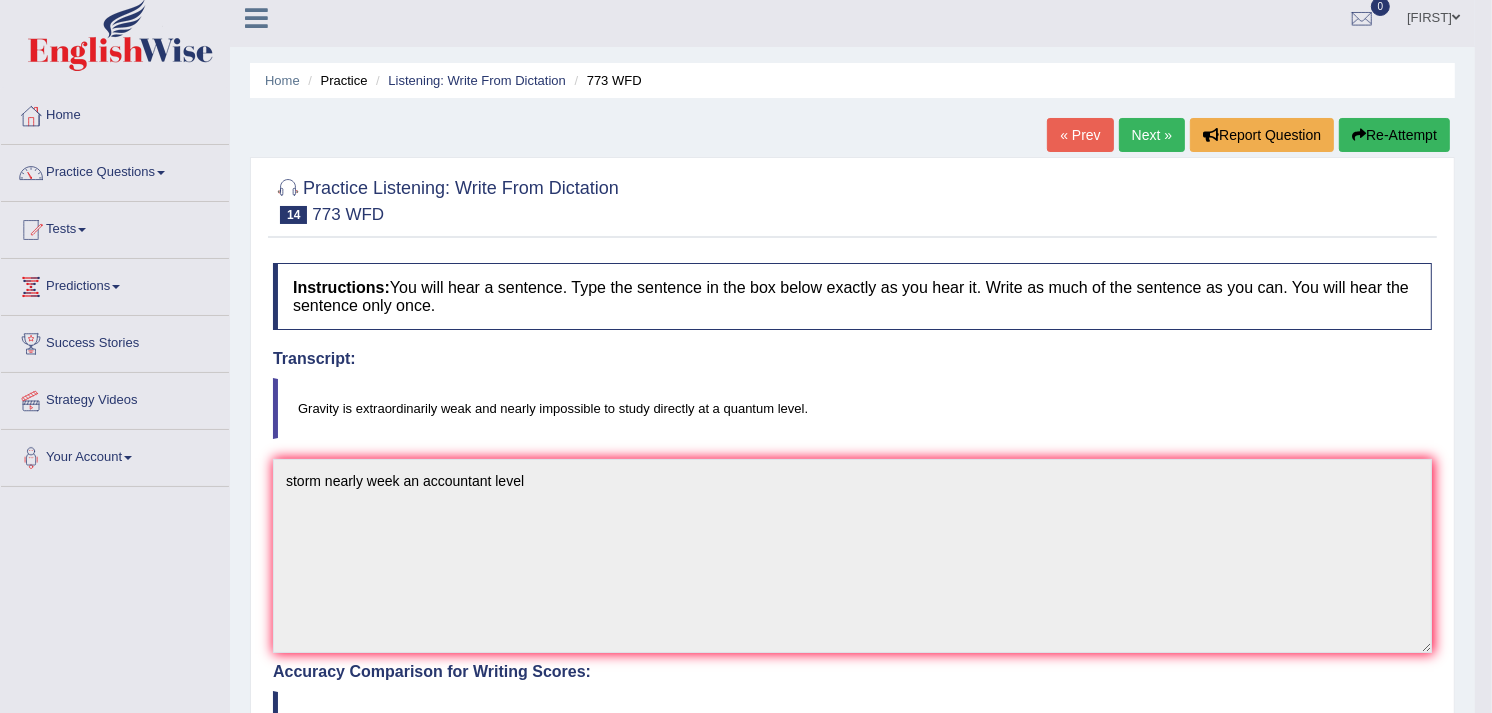 scroll, scrollTop: 0, scrollLeft: 0, axis: both 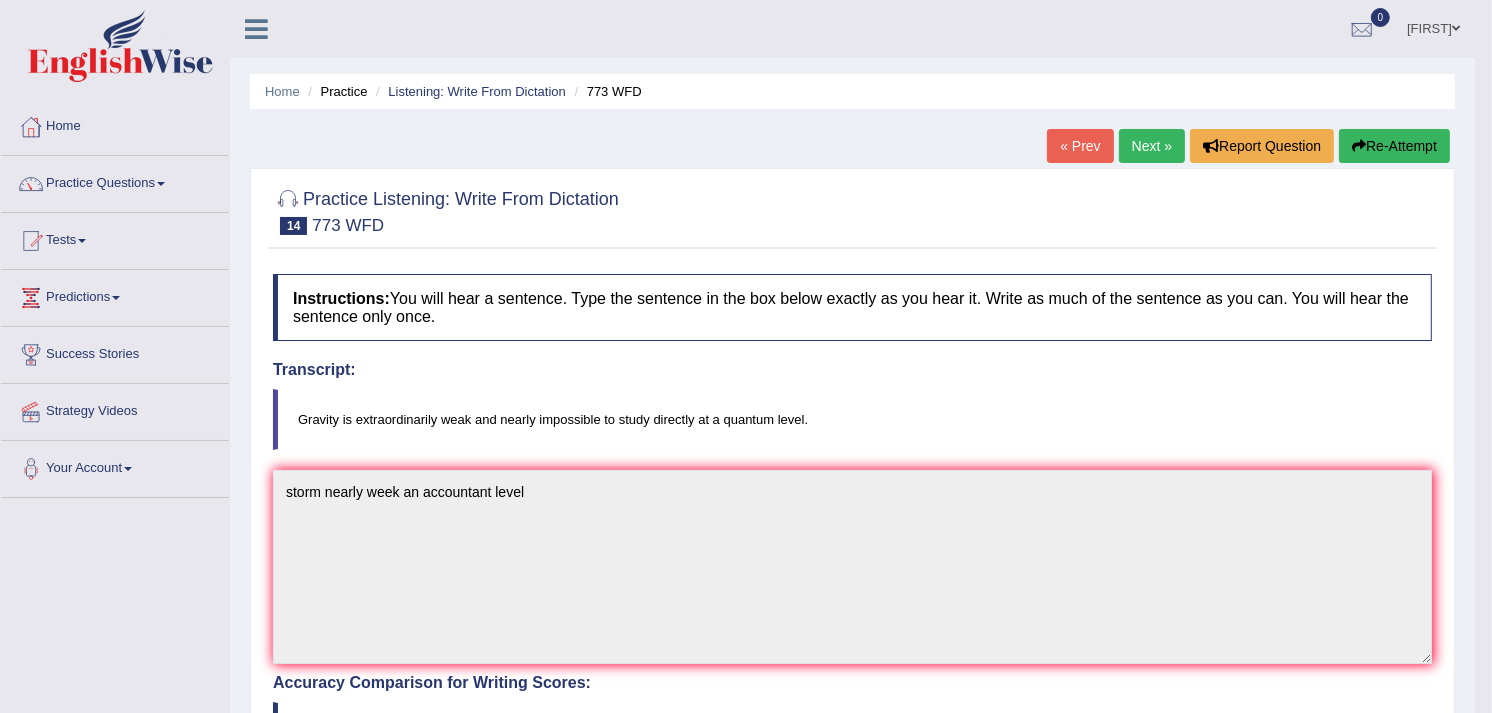 click on "Next »" at bounding box center [1152, 146] 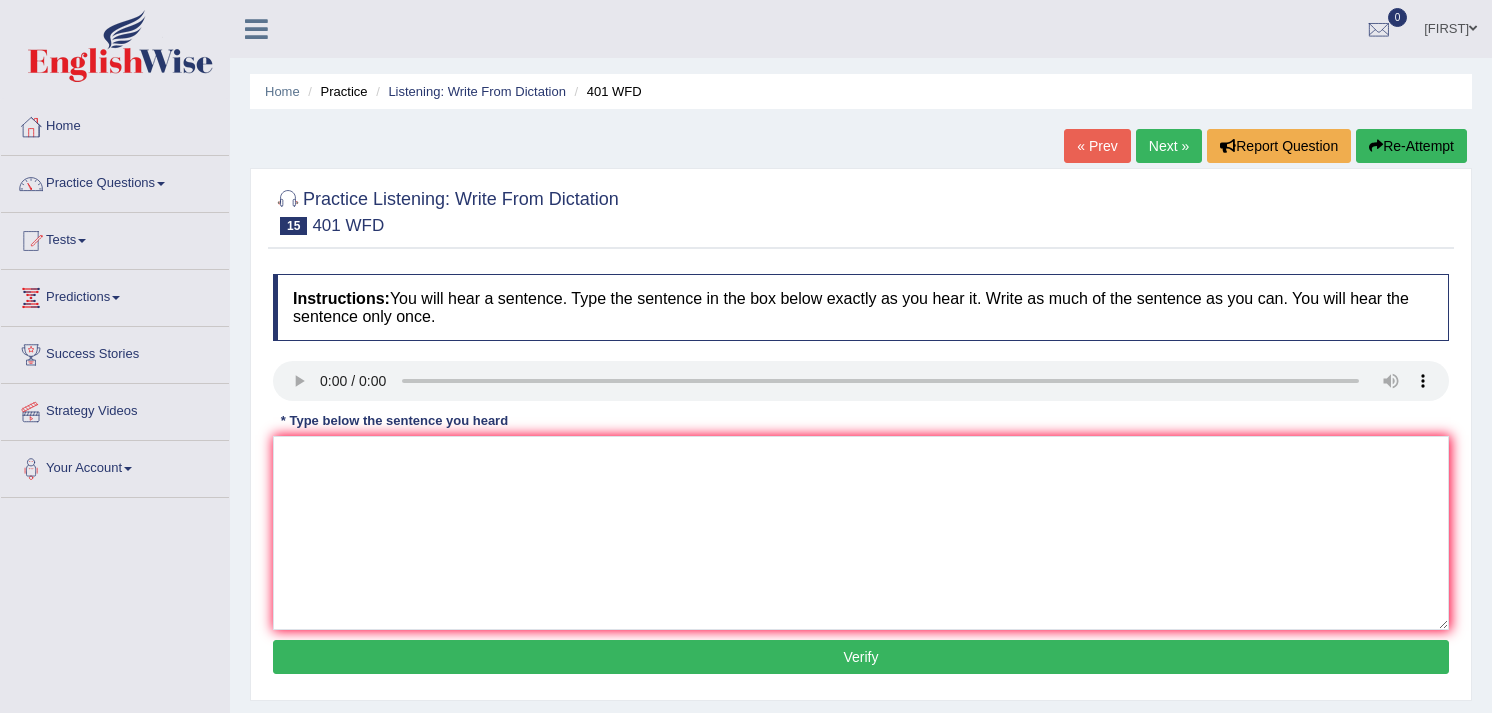 scroll, scrollTop: 0, scrollLeft: 0, axis: both 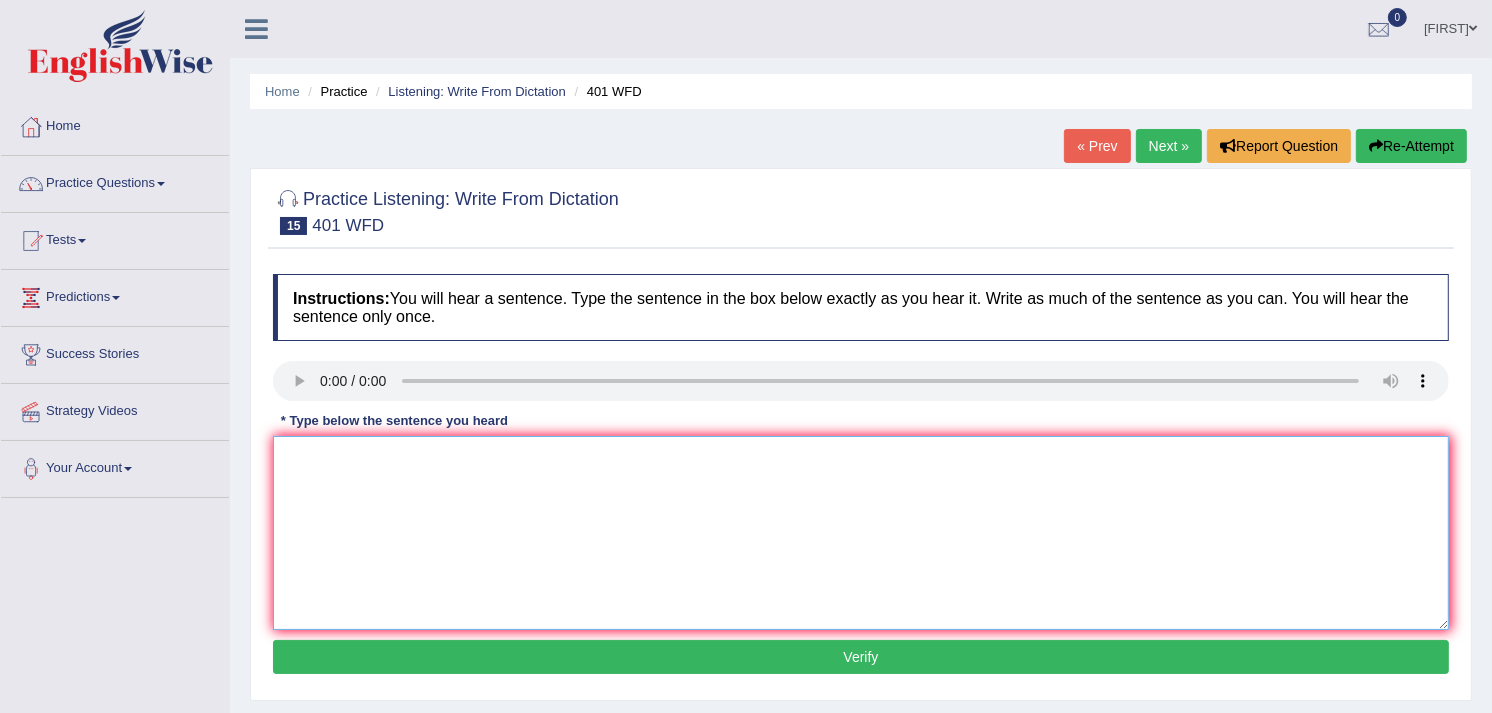 click at bounding box center [861, 533] 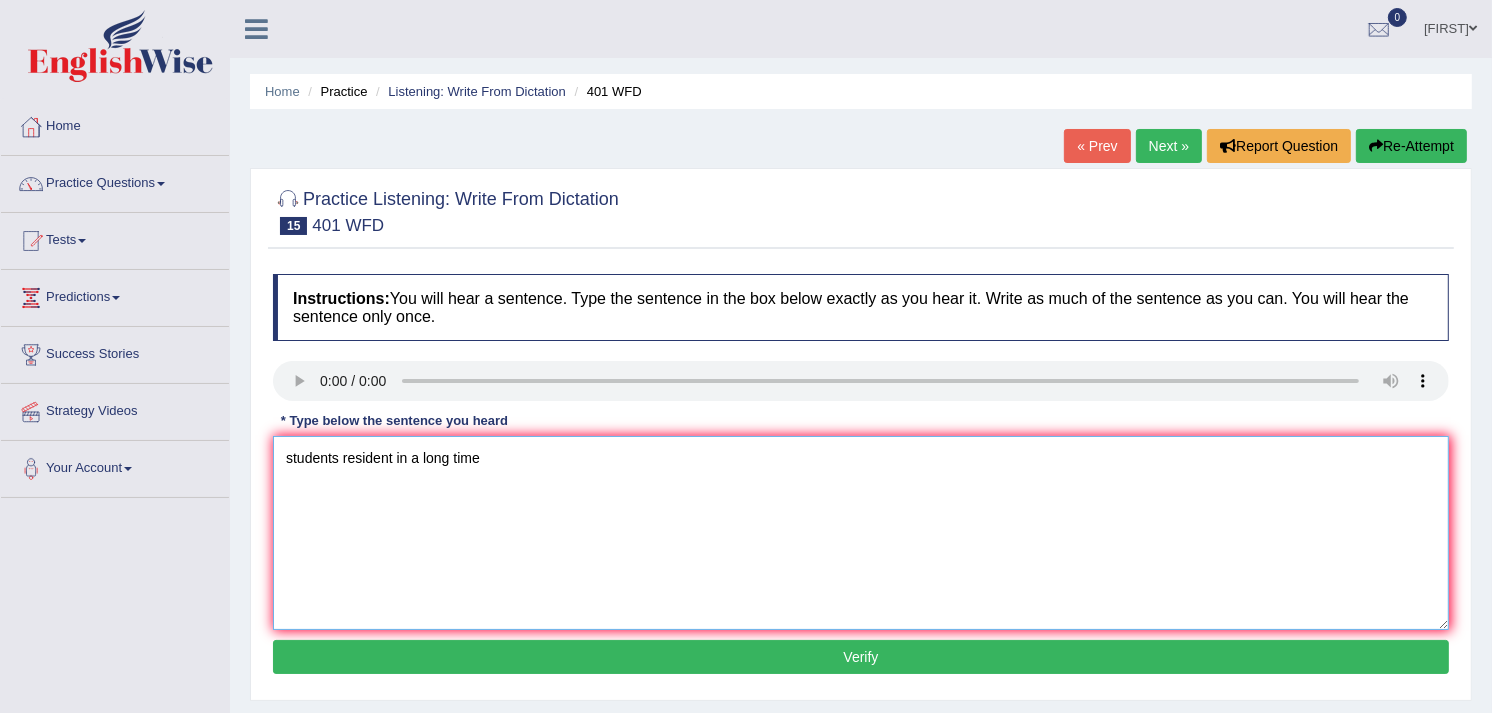 click on "students resident in a long time" at bounding box center (861, 533) 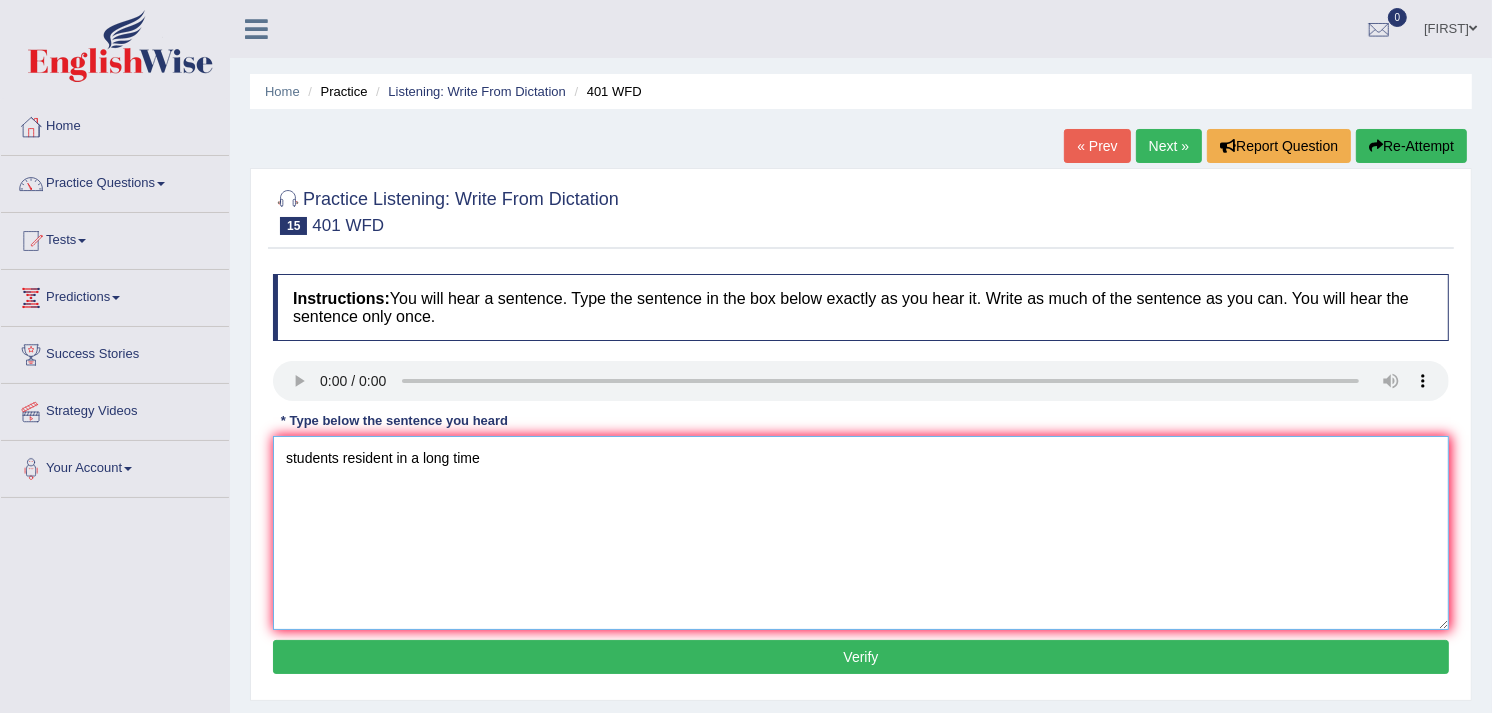 click on "students resident in a long time" at bounding box center (861, 533) 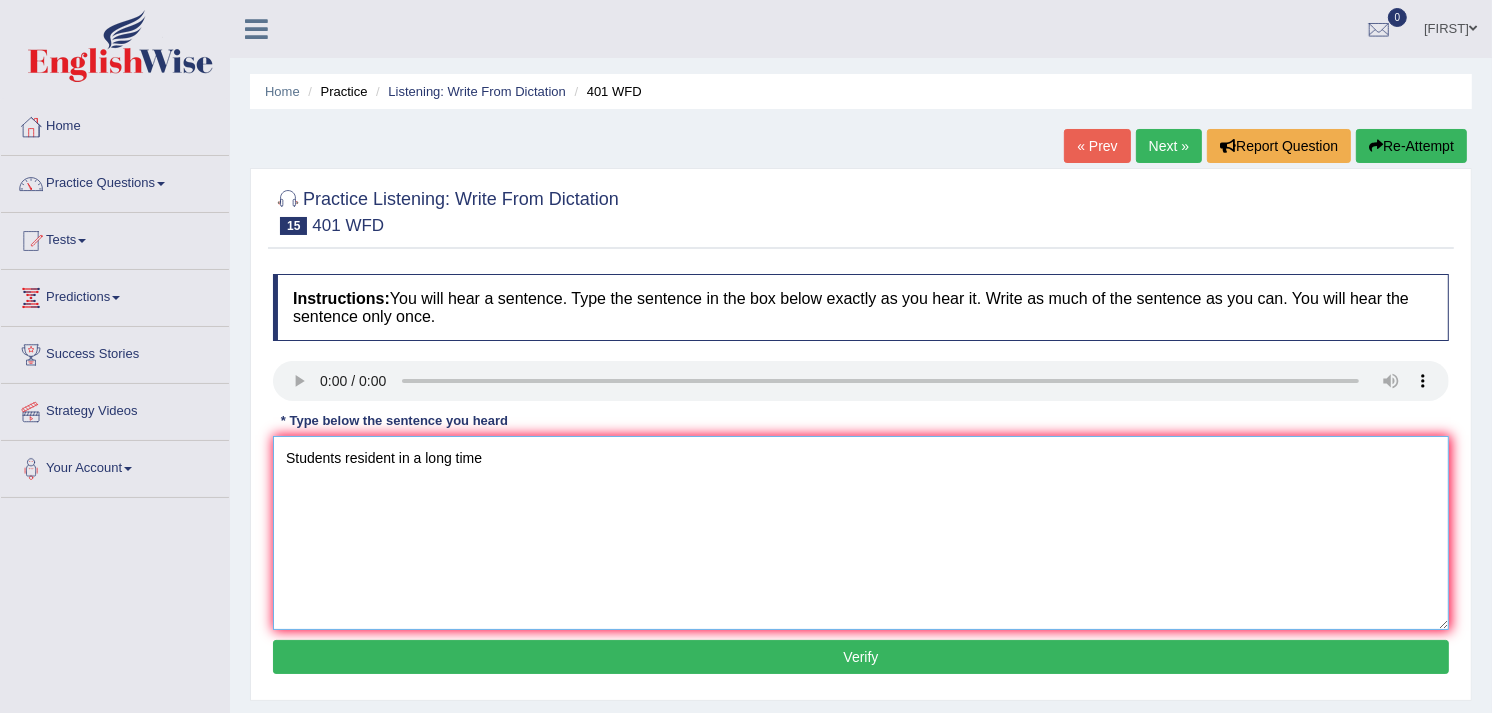 click on "Students resident in a long time" at bounding box center [861, 533] 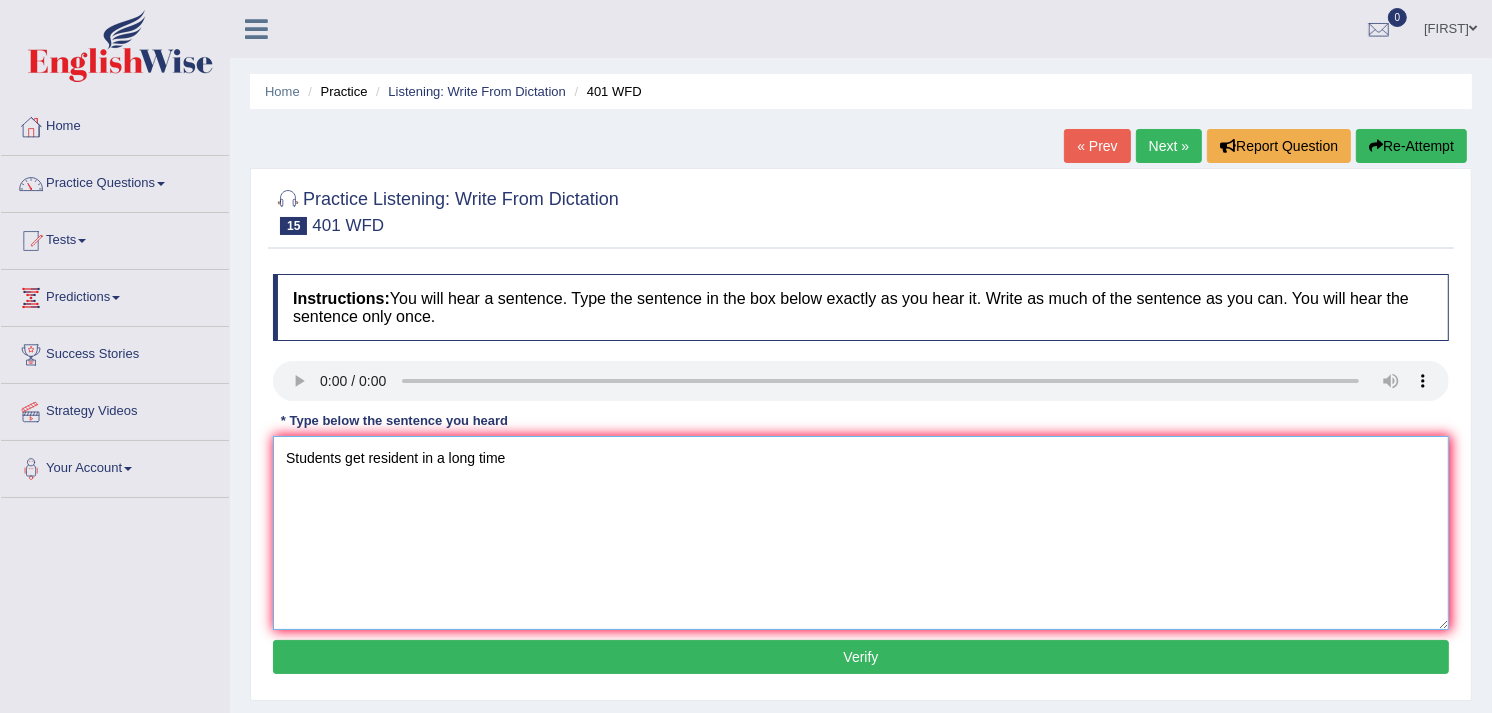 type on "Students get resident in a long time" 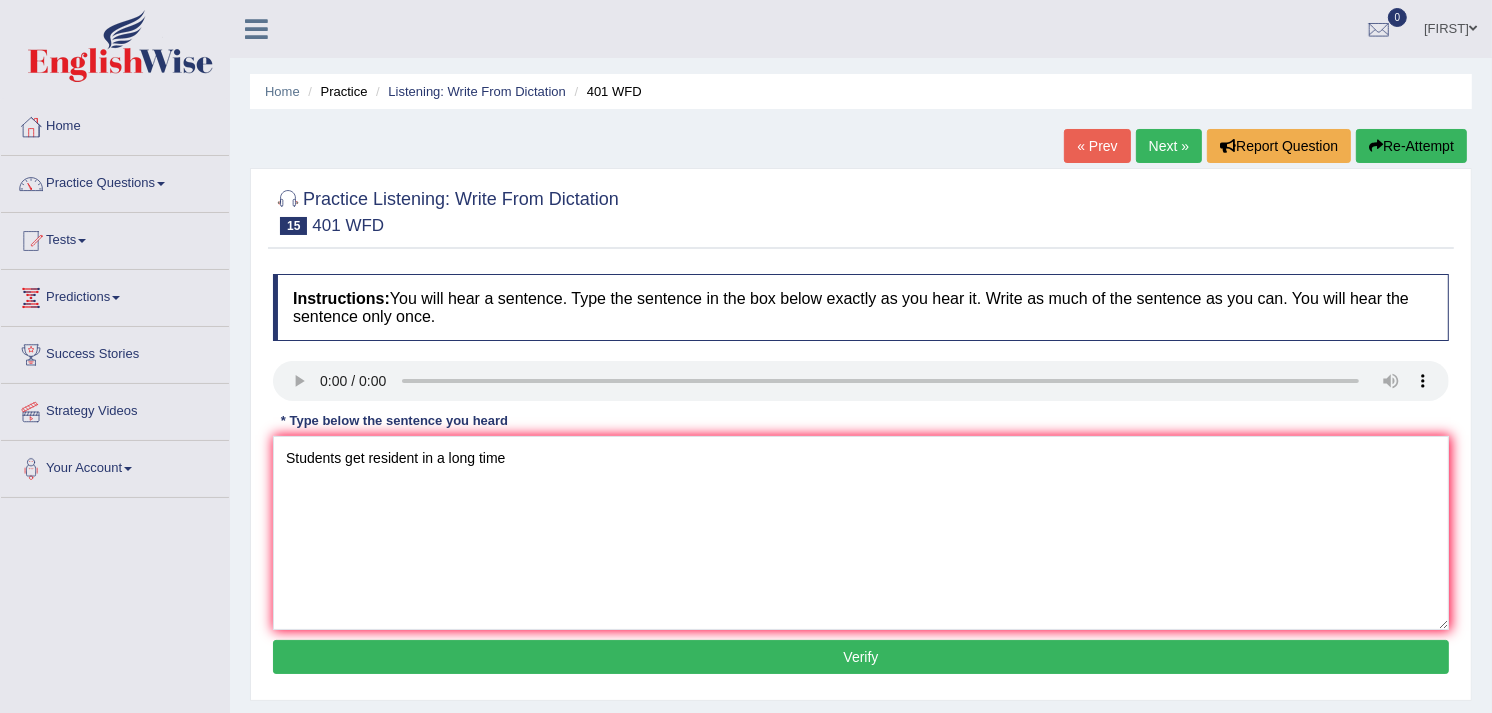 click on "Verify" at bounding box center (861, 657) 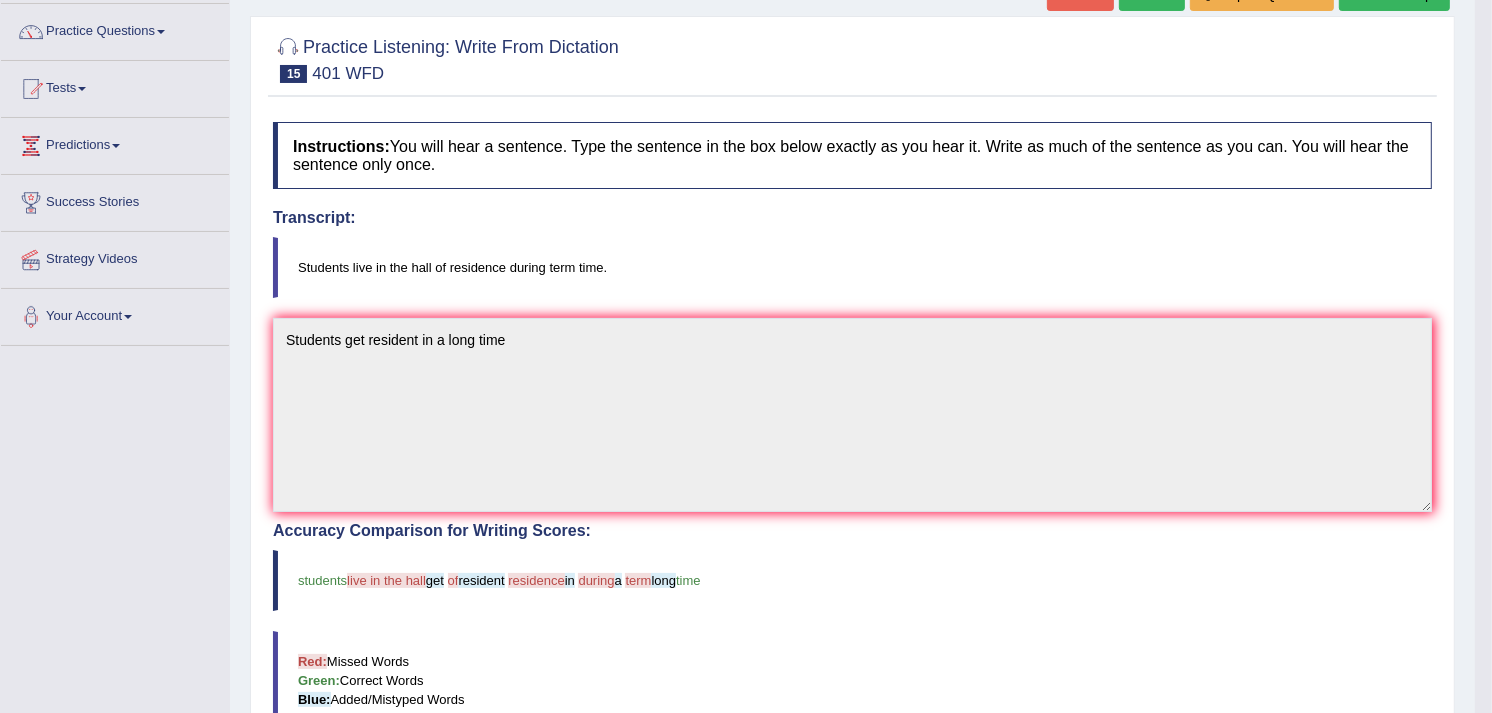 scroll, scrollTop: 111, scrollLeft: 0, axis: vertical 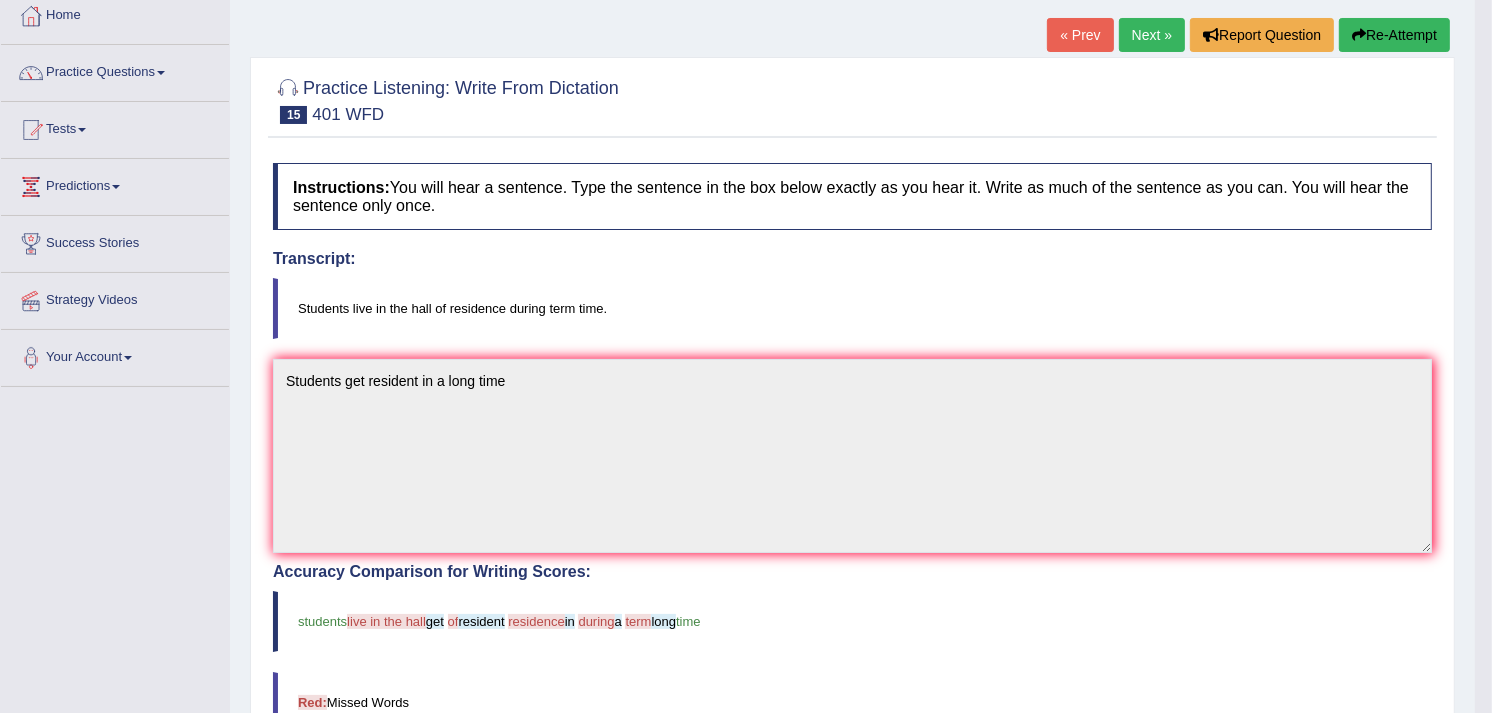 click on "Next »" at bounding box center (1152, 35) 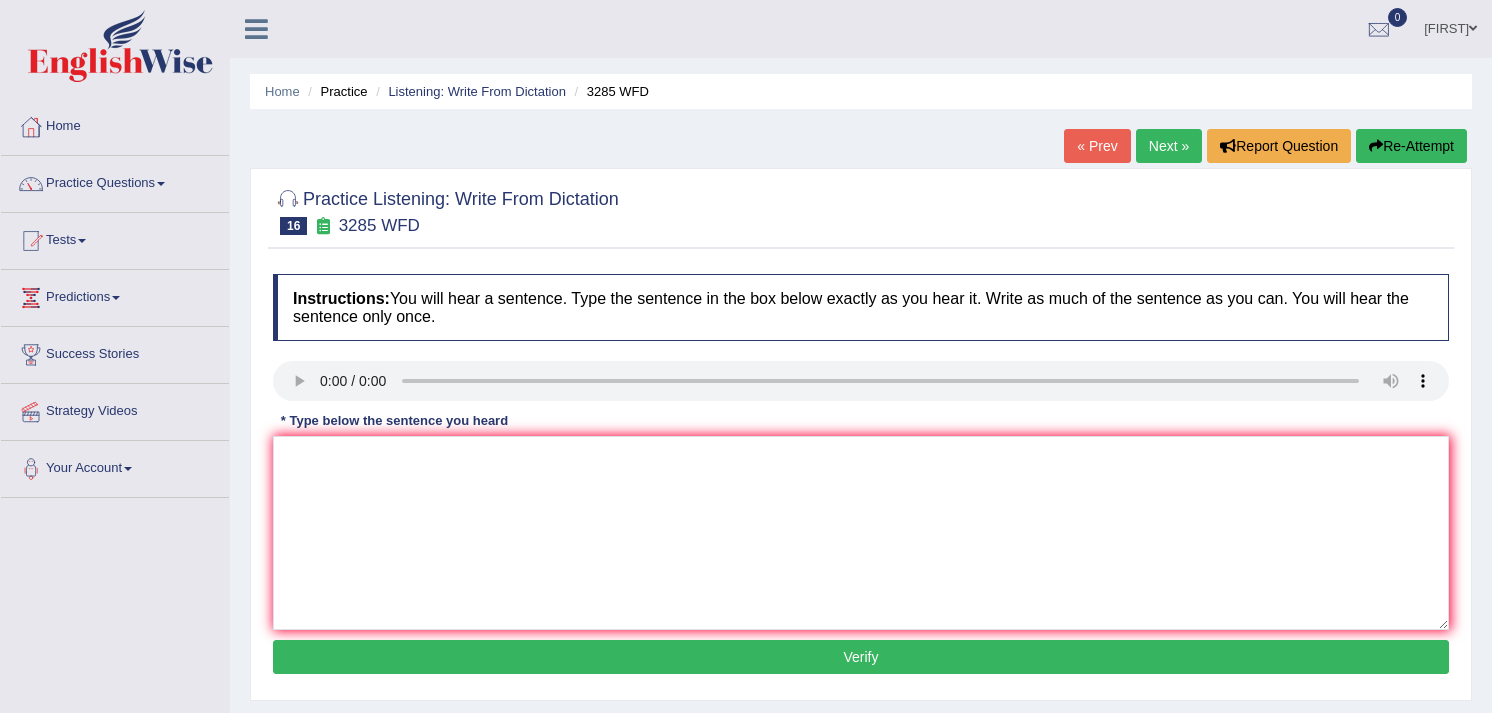 scroll, scrollTop: 0, scrollLeft: 0, axis: both 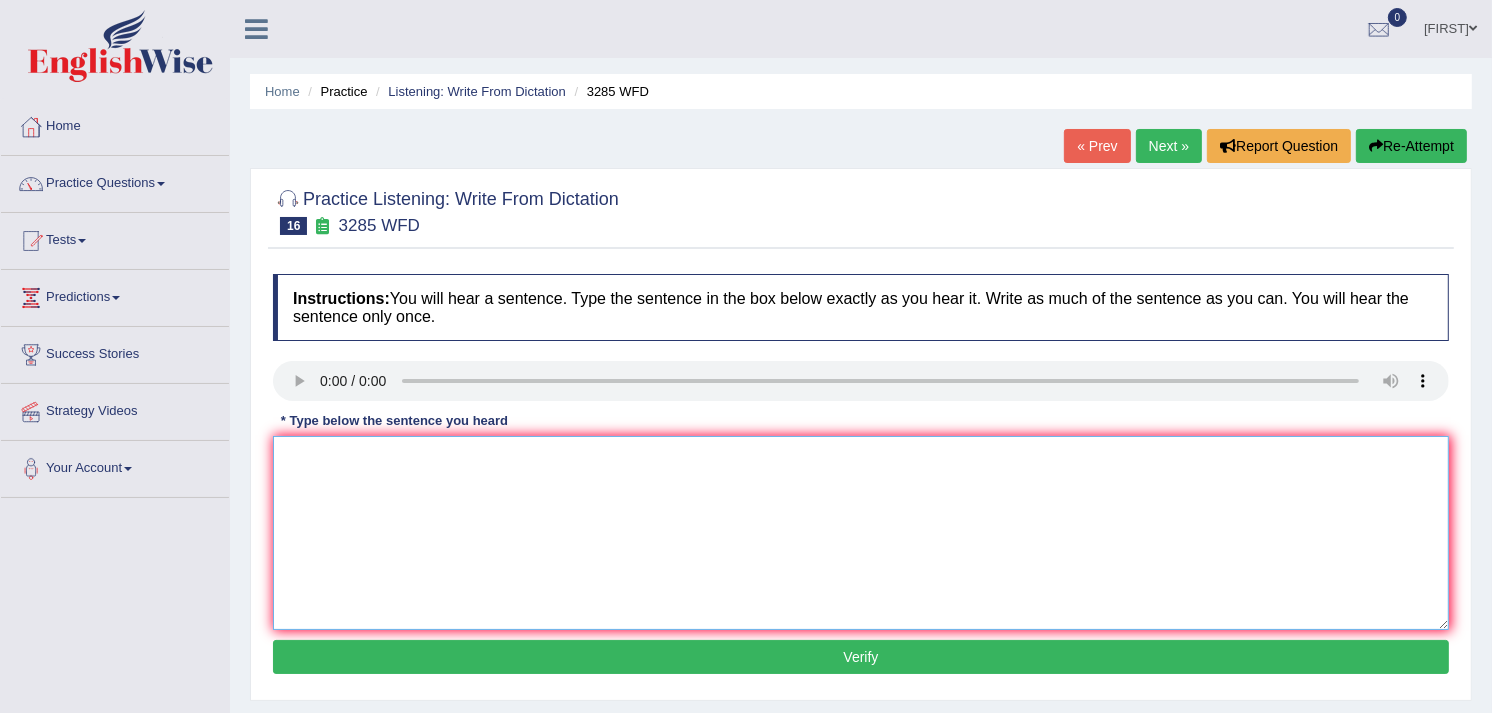 click at bounding box center (861, 533) 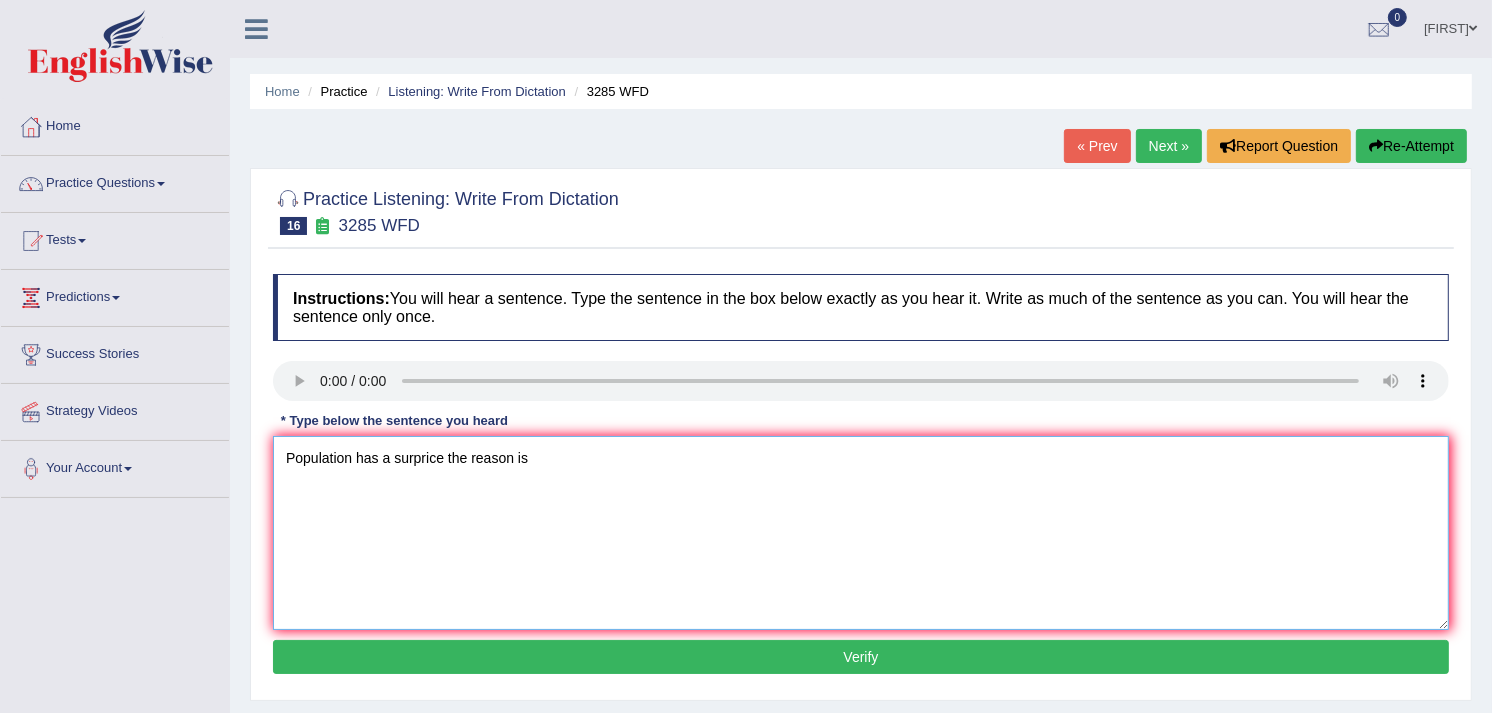 click on "Population has a surprice the reason is" at bounding box center [861, 533] 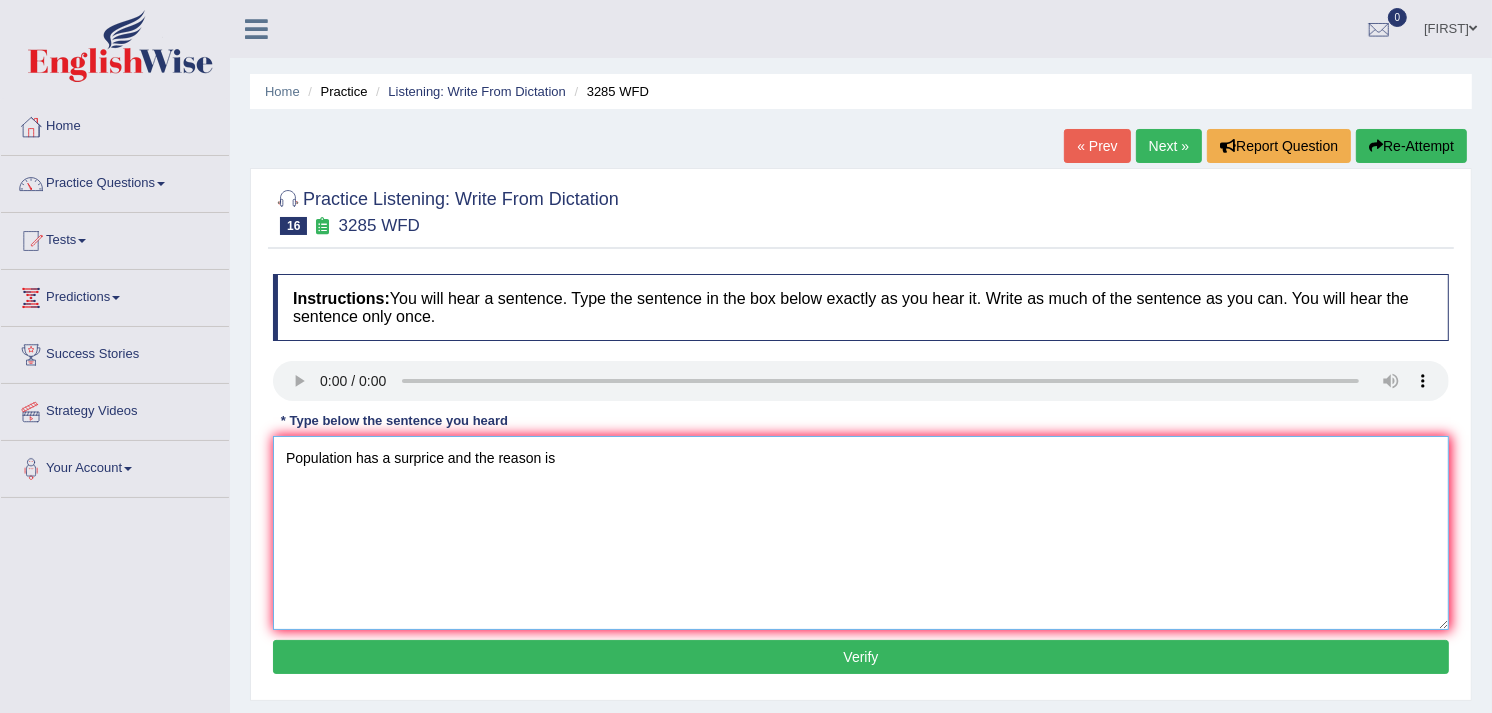 click on "Population has a surprice and the reason is" at bounding box center (861, 533) 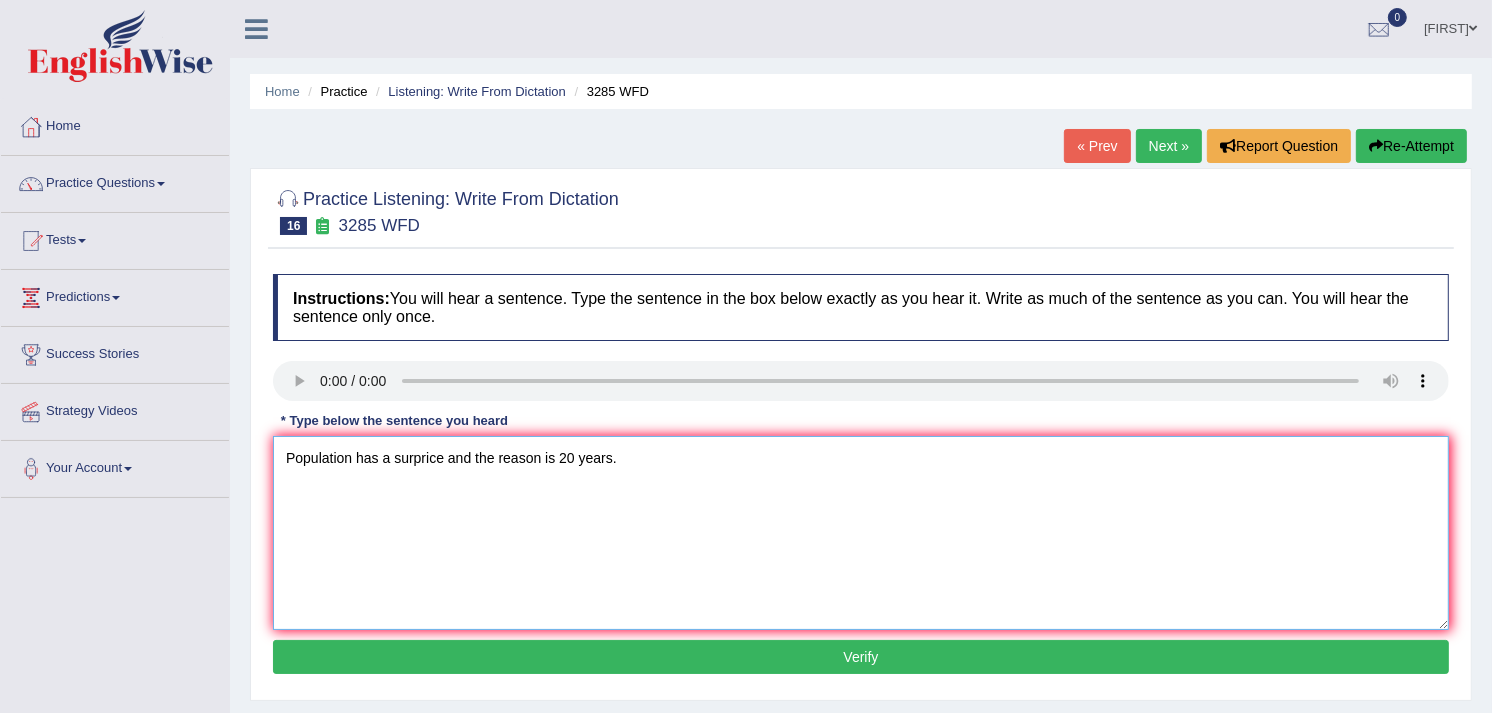 type on "Population has a surprice and the reason is 20 years." 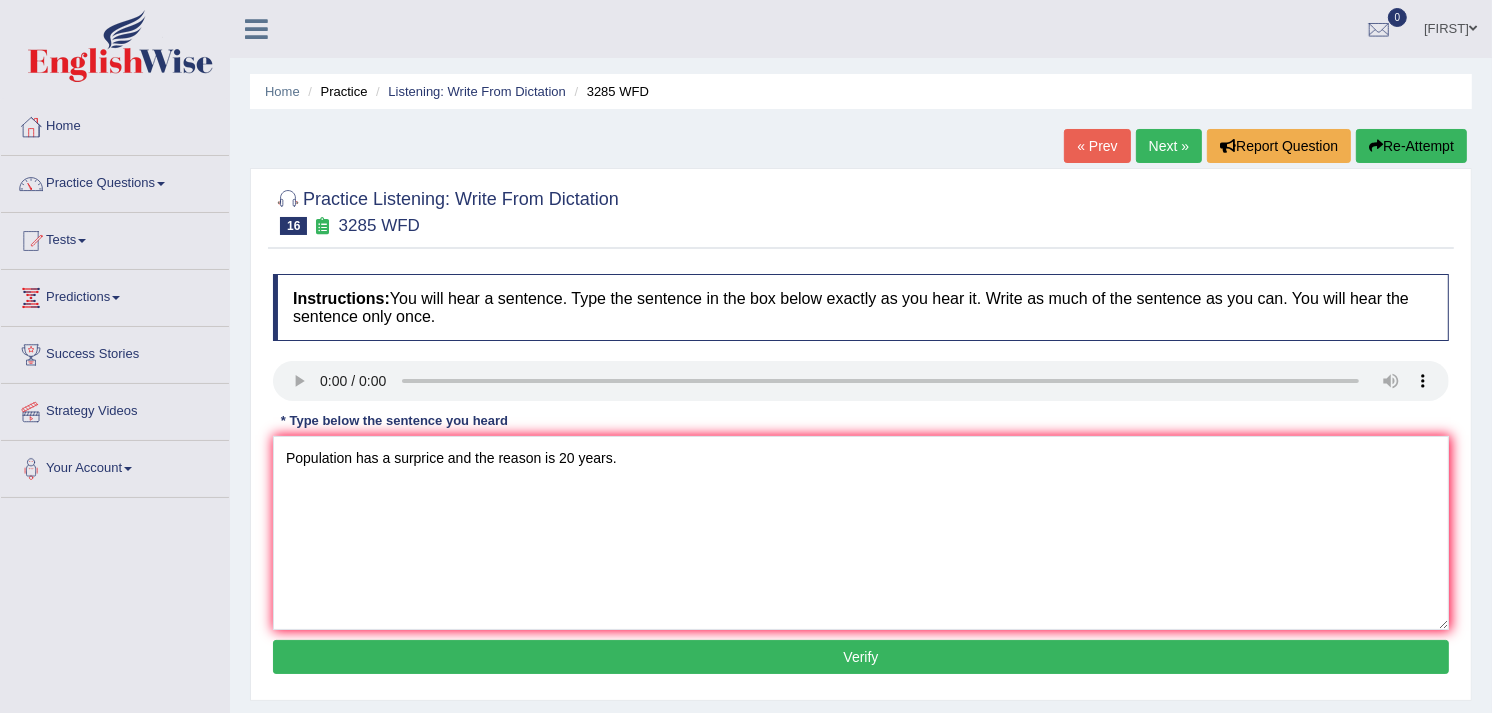 click on "Verify" at bounding box center [861, 657] 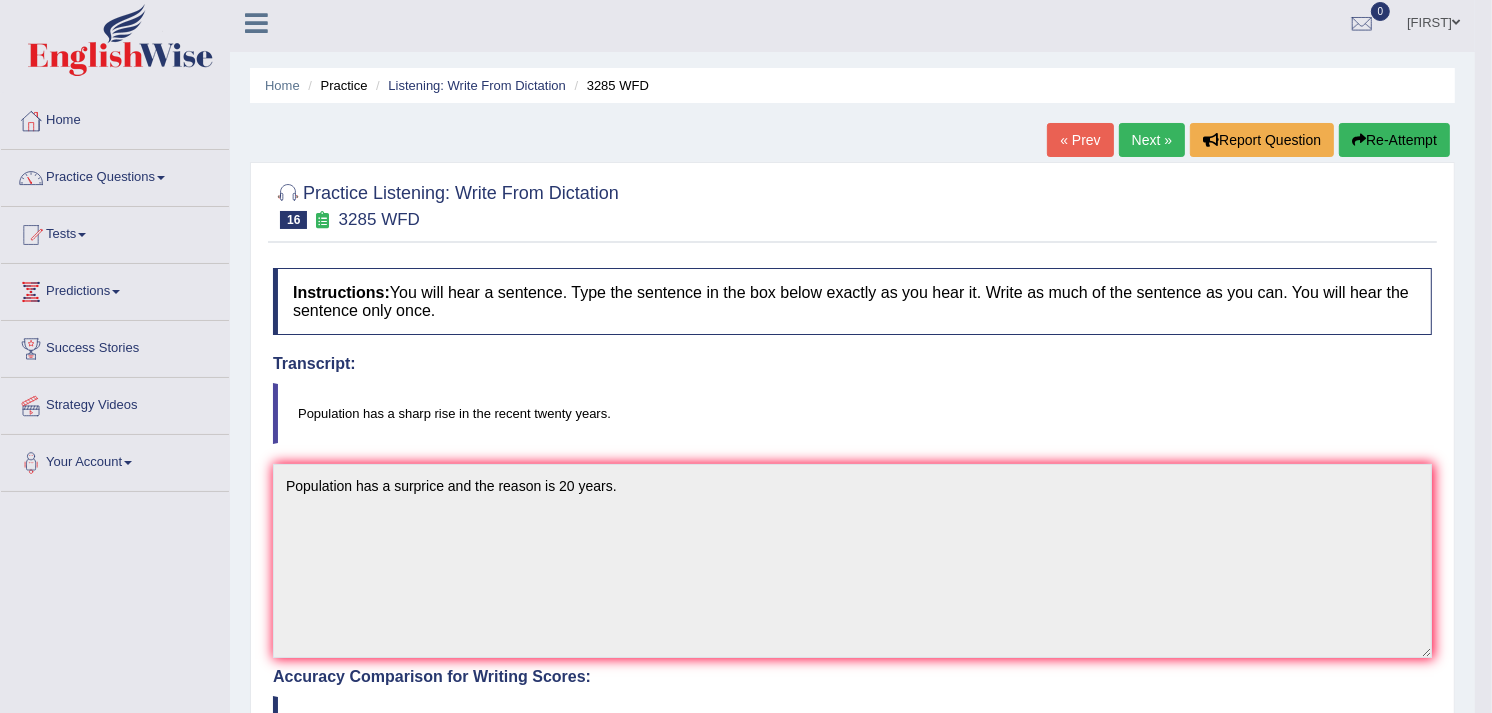 scroll, scrollTop: 0, scrollLeft: 0, axis: both 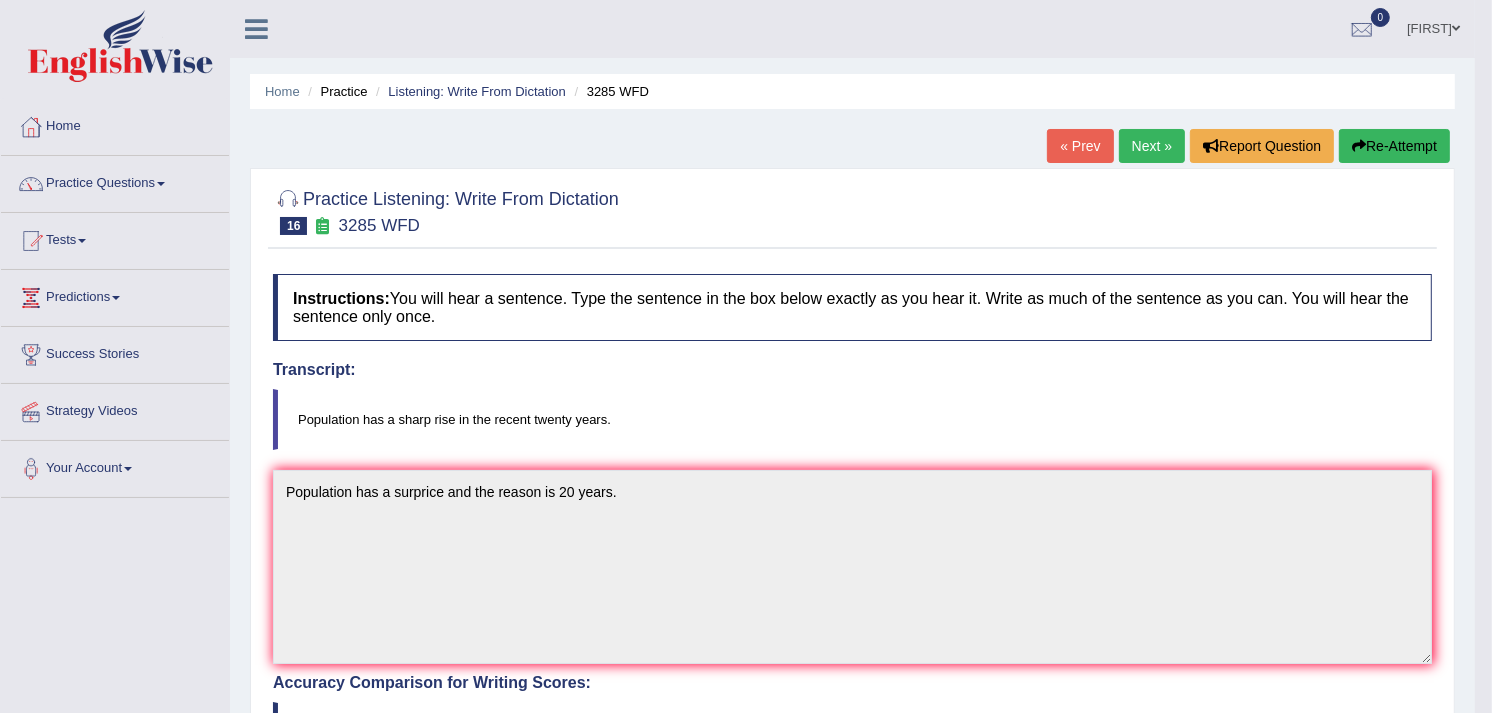 click on "Next »" at bounding box center [1152, 146] 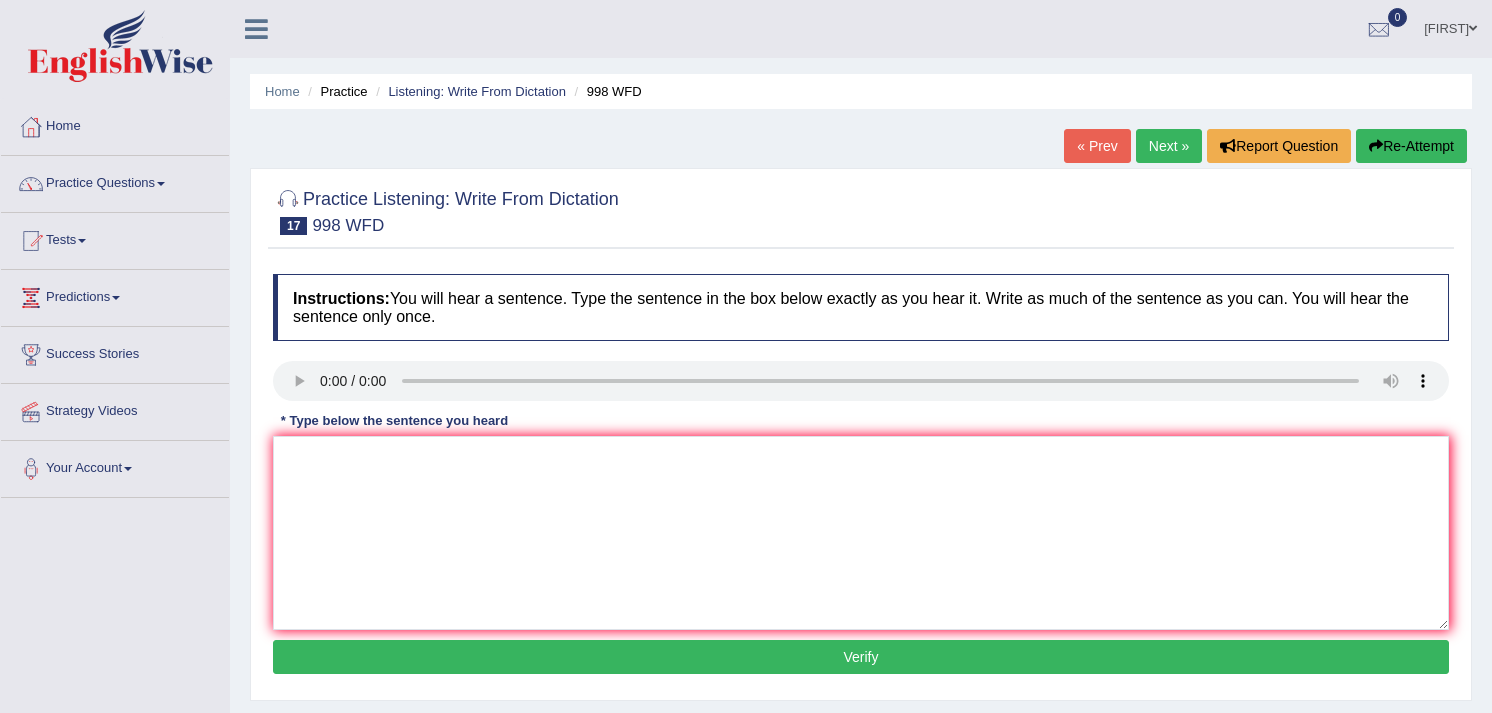 scroll, scrollTop: 0, scrollLeft: 0, axis: both 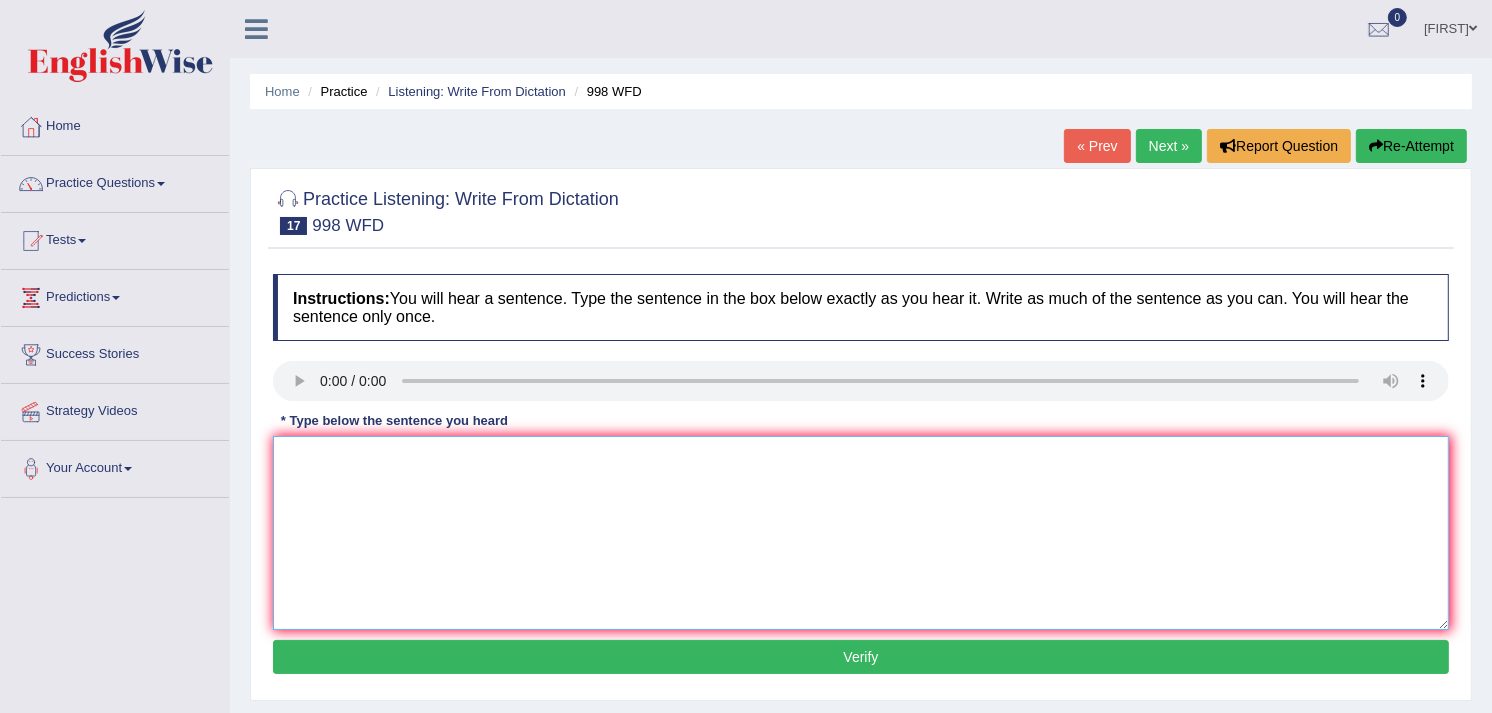 click at bounding box center [861, 533] 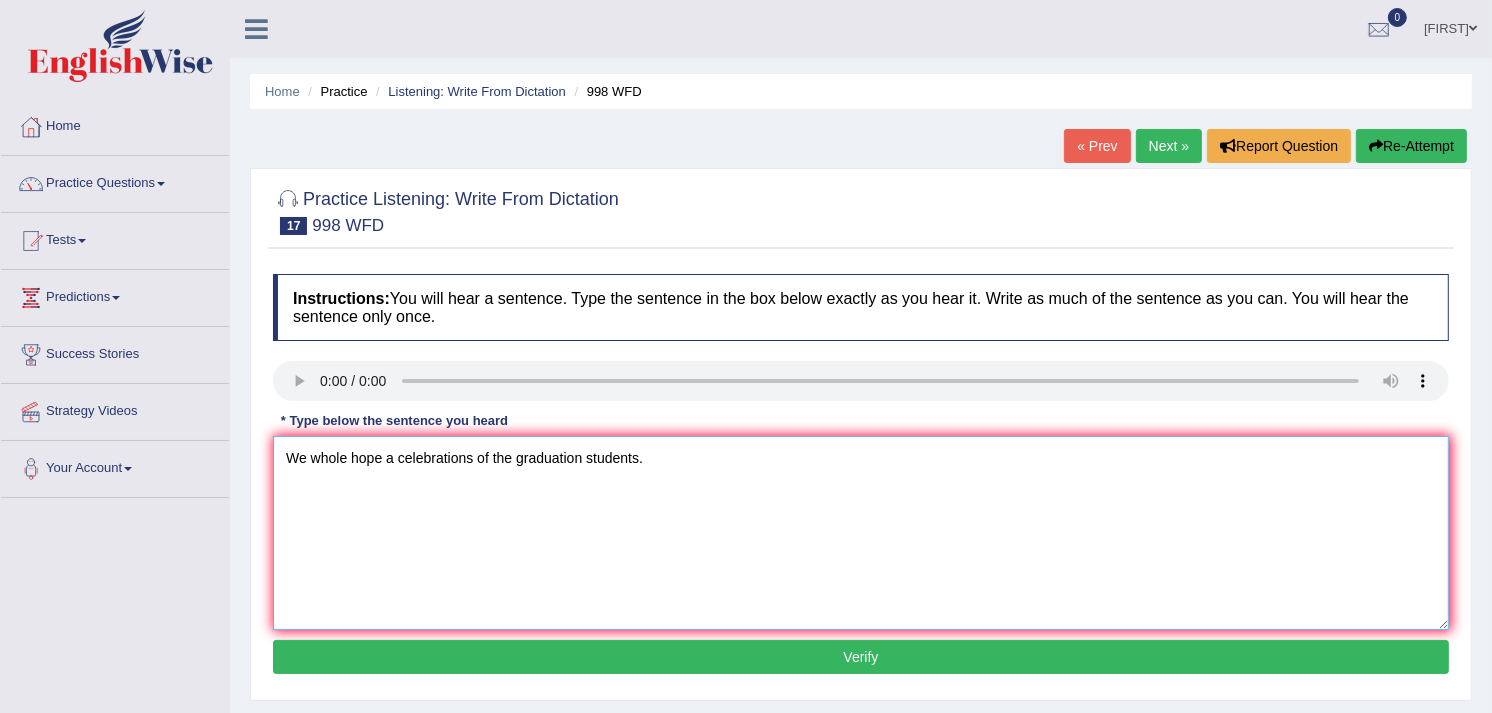 type on "We whole hope a celebrations of the graduation students." 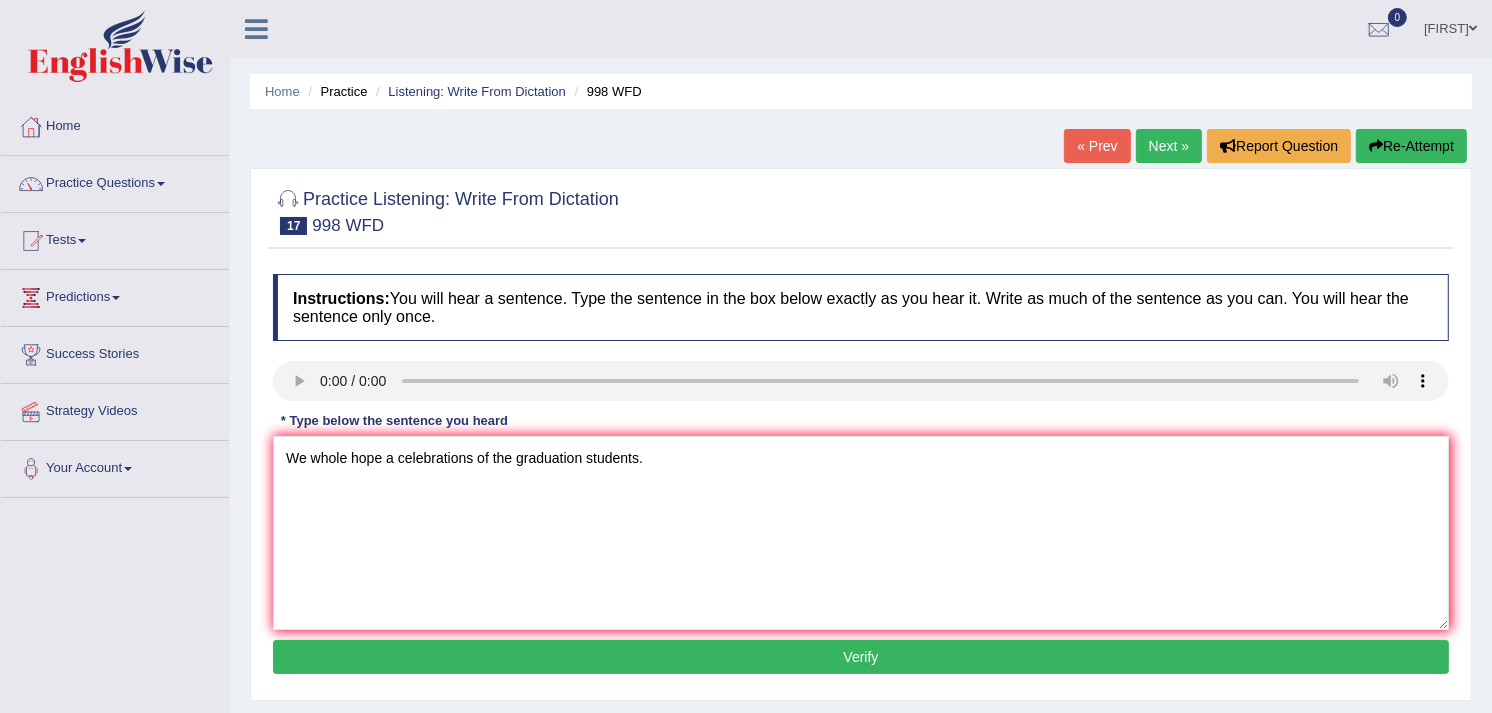 click on "Verify" at bounding box center [861, 657] 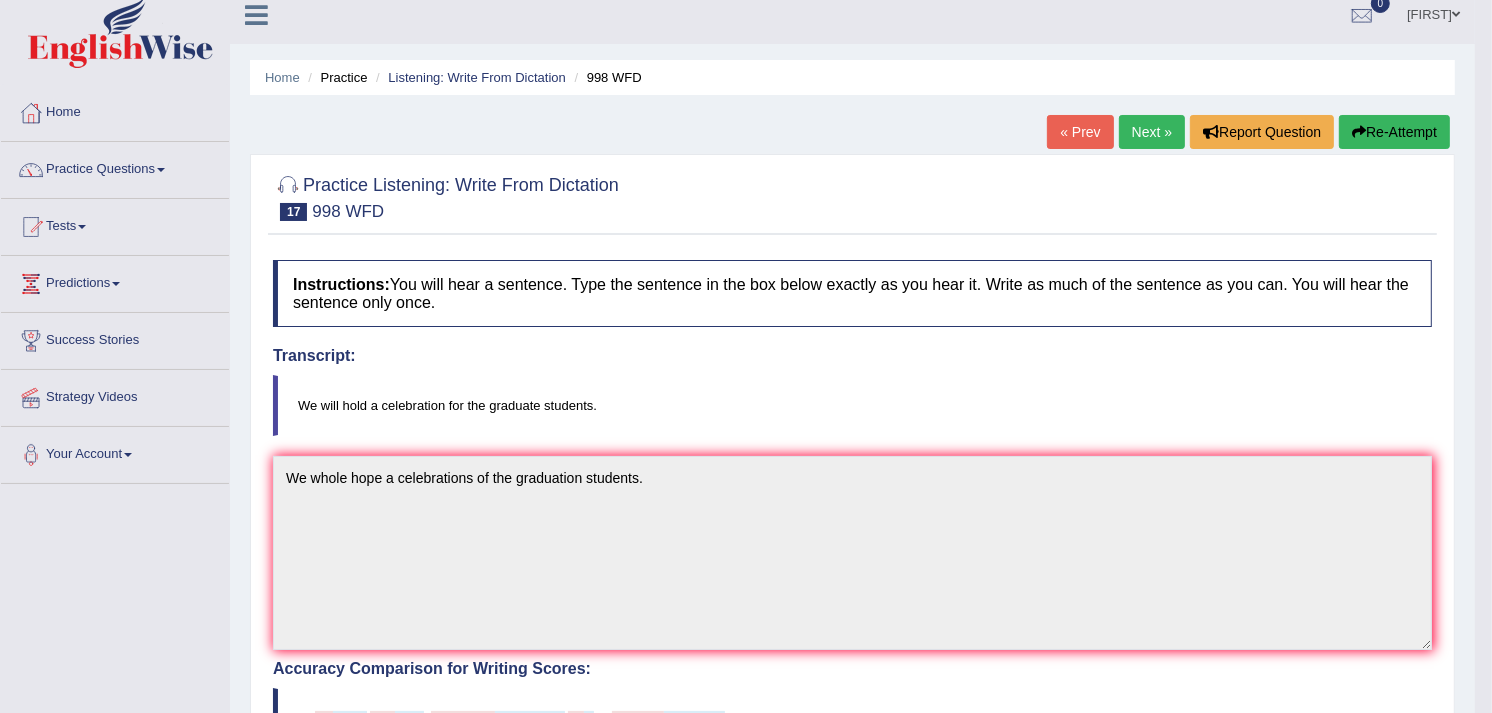 scroll, scrollTop: 0, scrollLeft: 0, axis: both 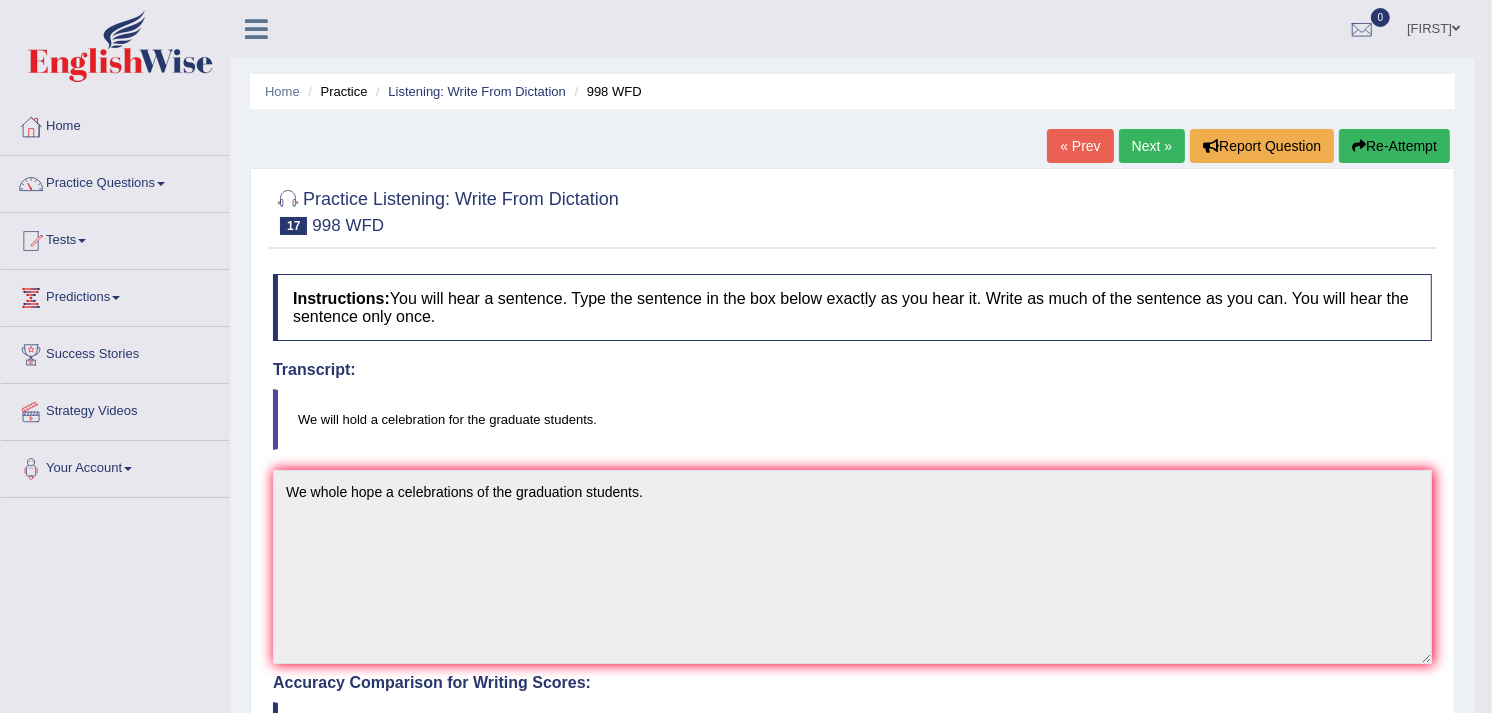 click on "Next »" at bounding box center [1152, 146] 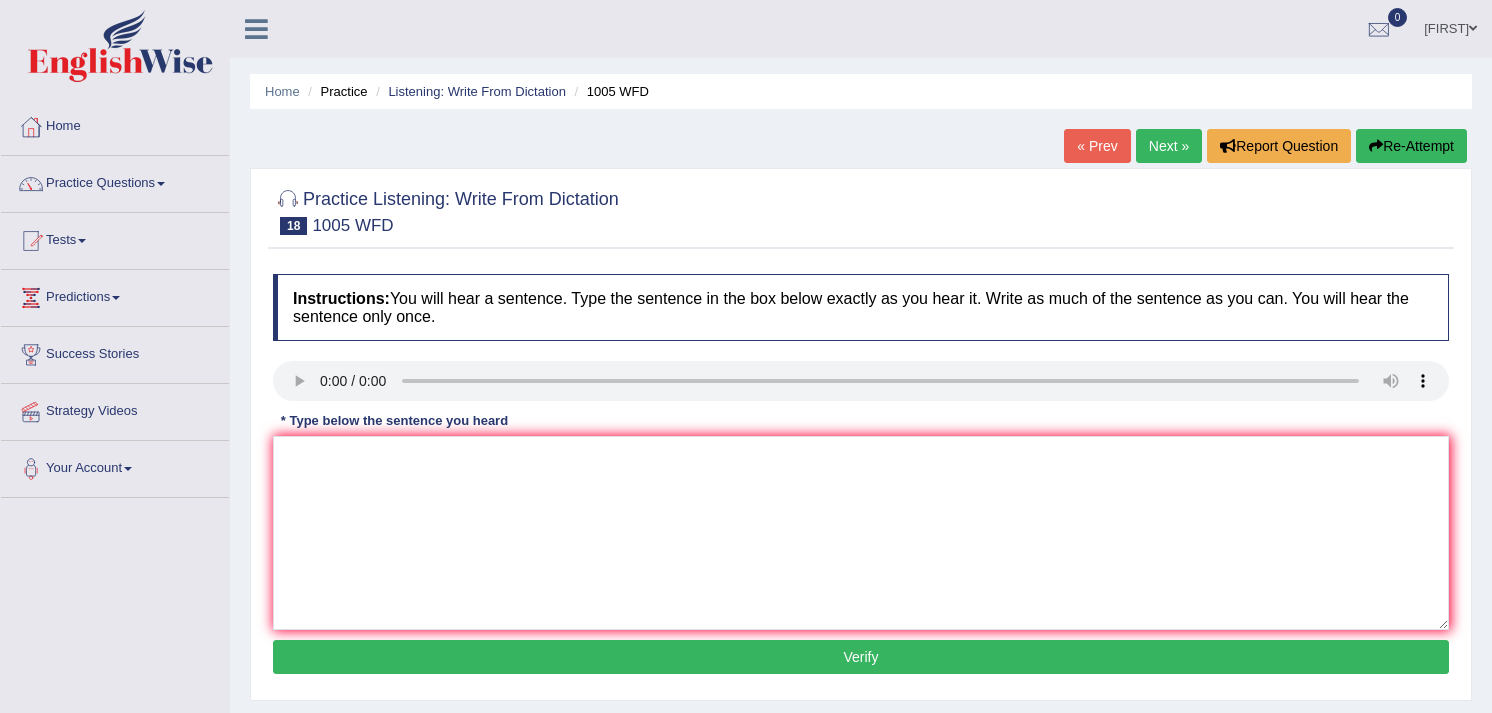 scroll, scrollTop: 0, scrollLeft: 0, axis: both 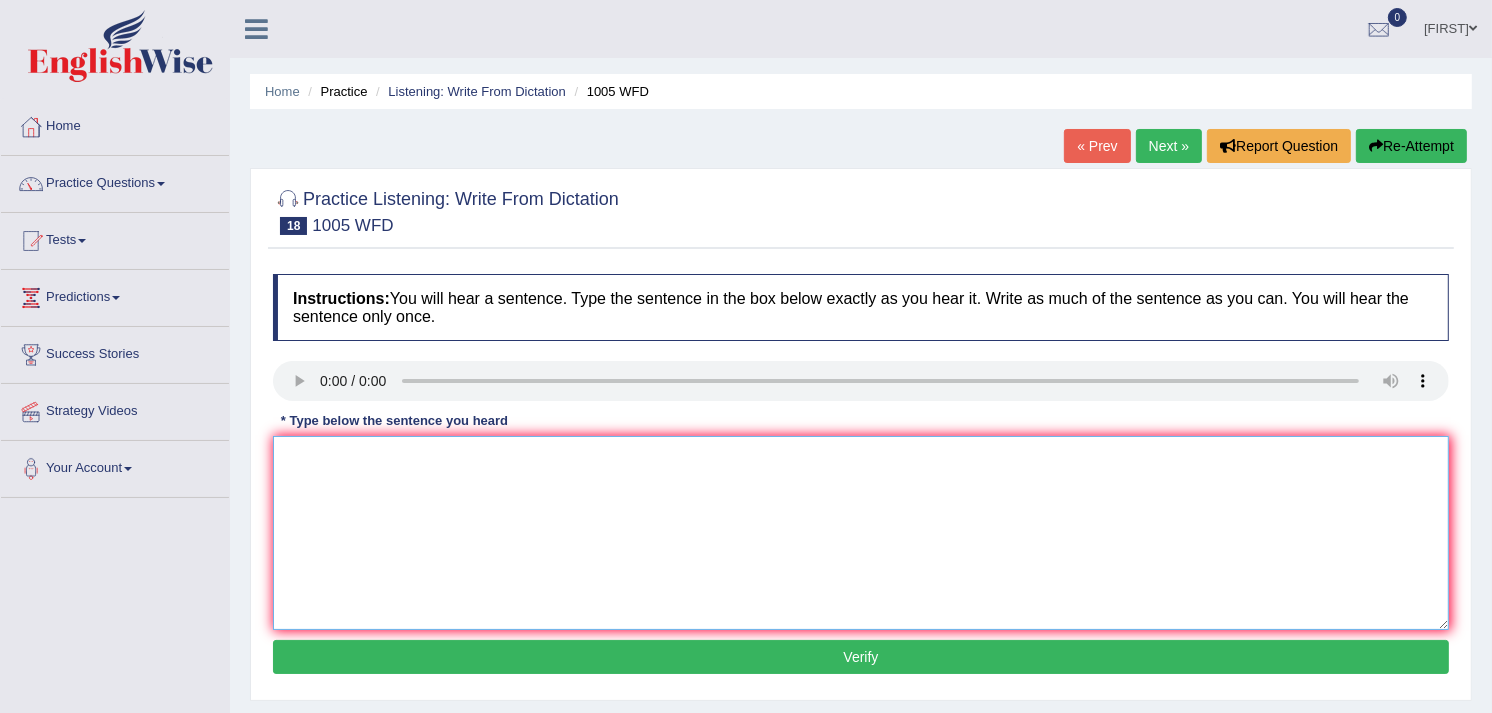 click at bounding box center (861, 533) 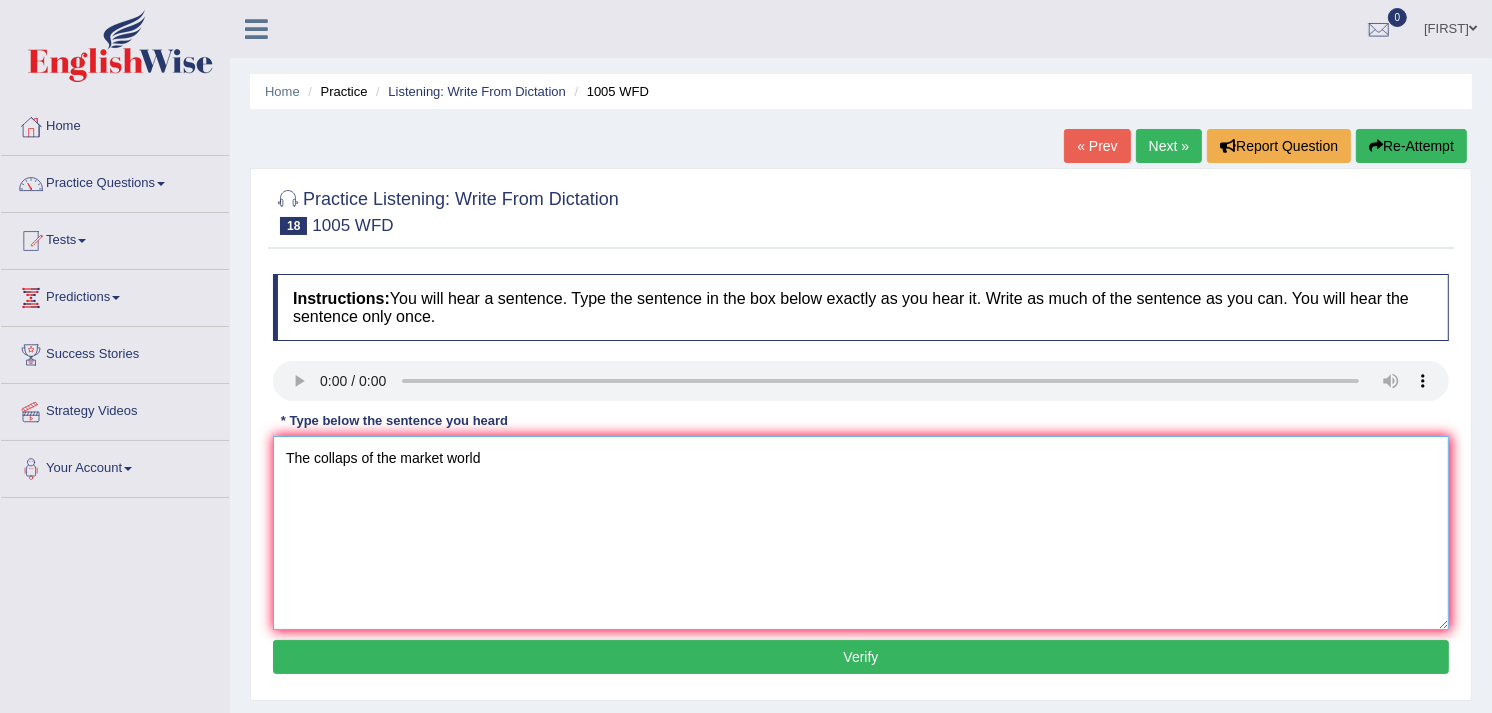 click on "The collaps of the market world" at bounding box center [861, 533] 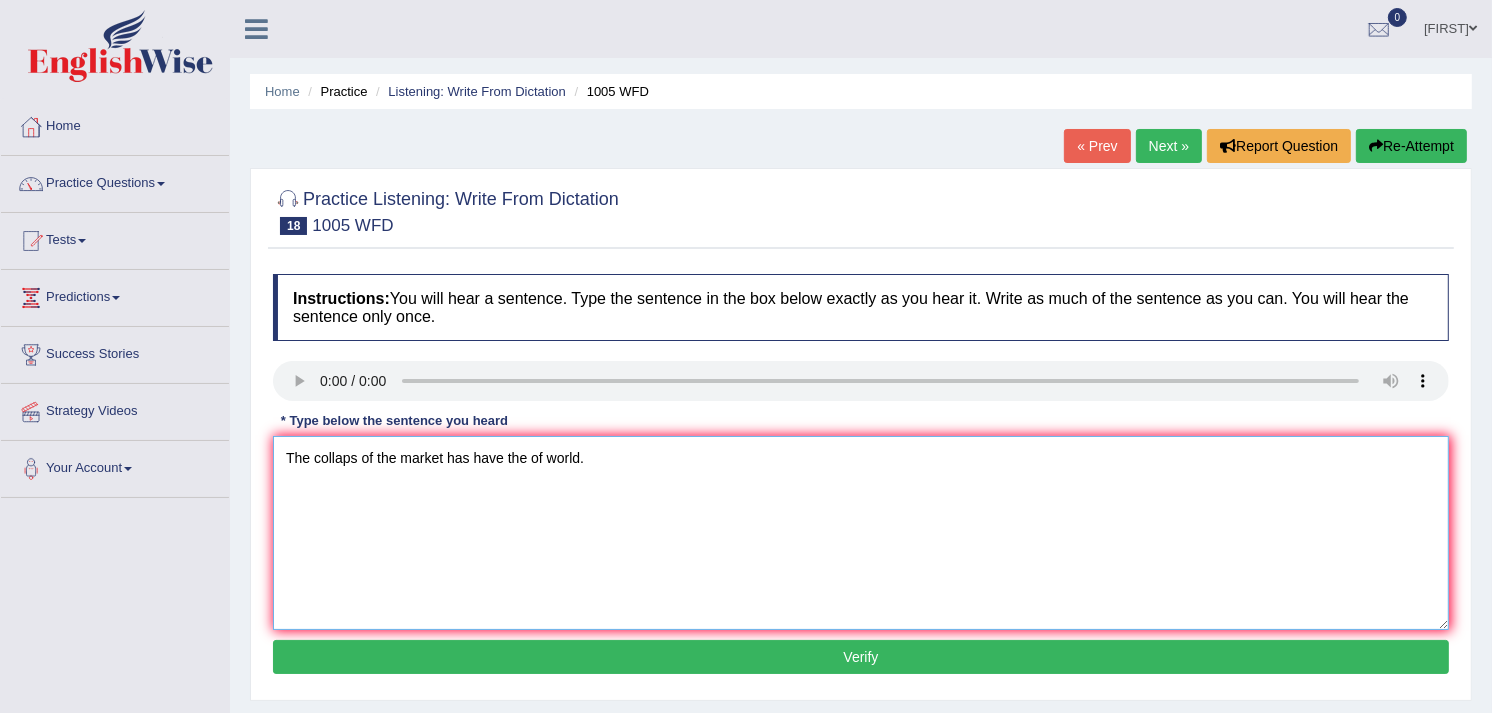 type on "The collaps of the market has have the of world." 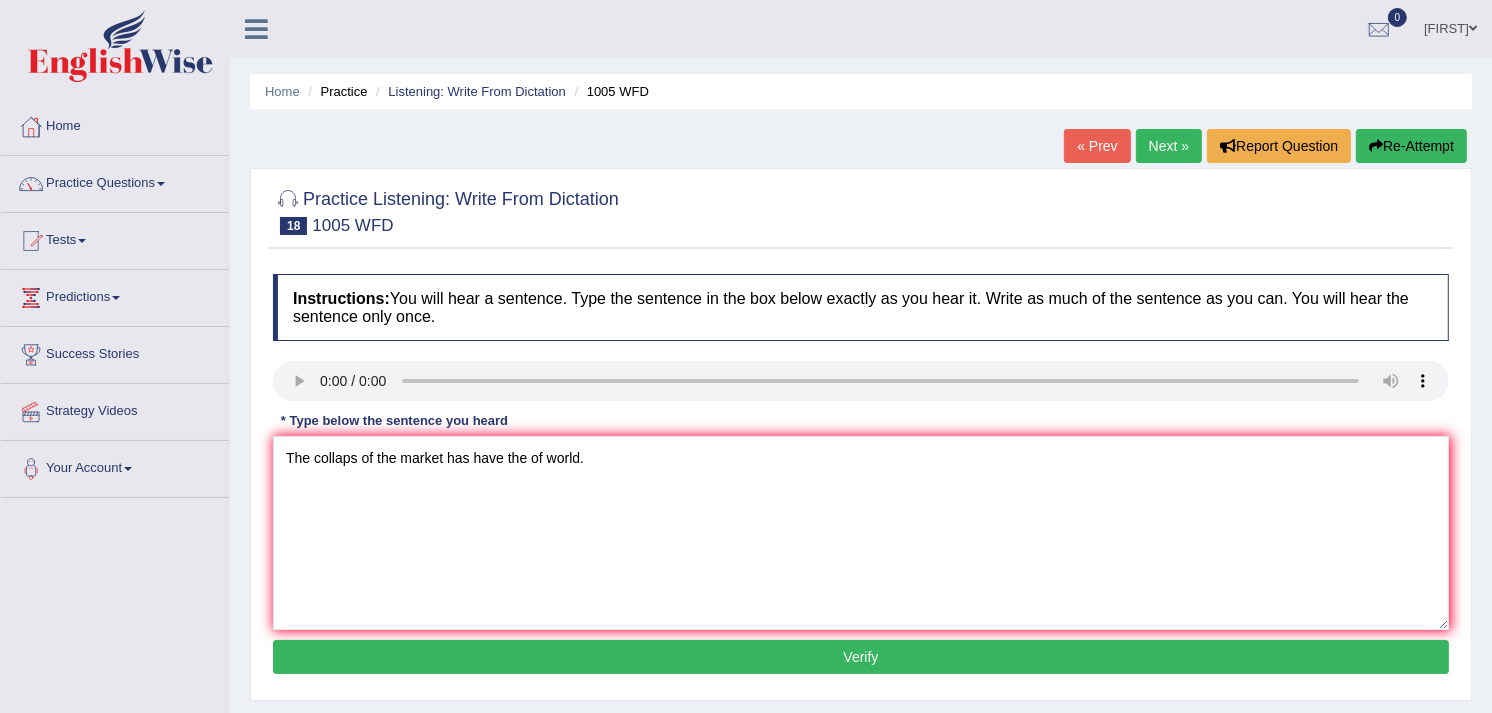 click on "Verify" at bounding box center [861, 657] 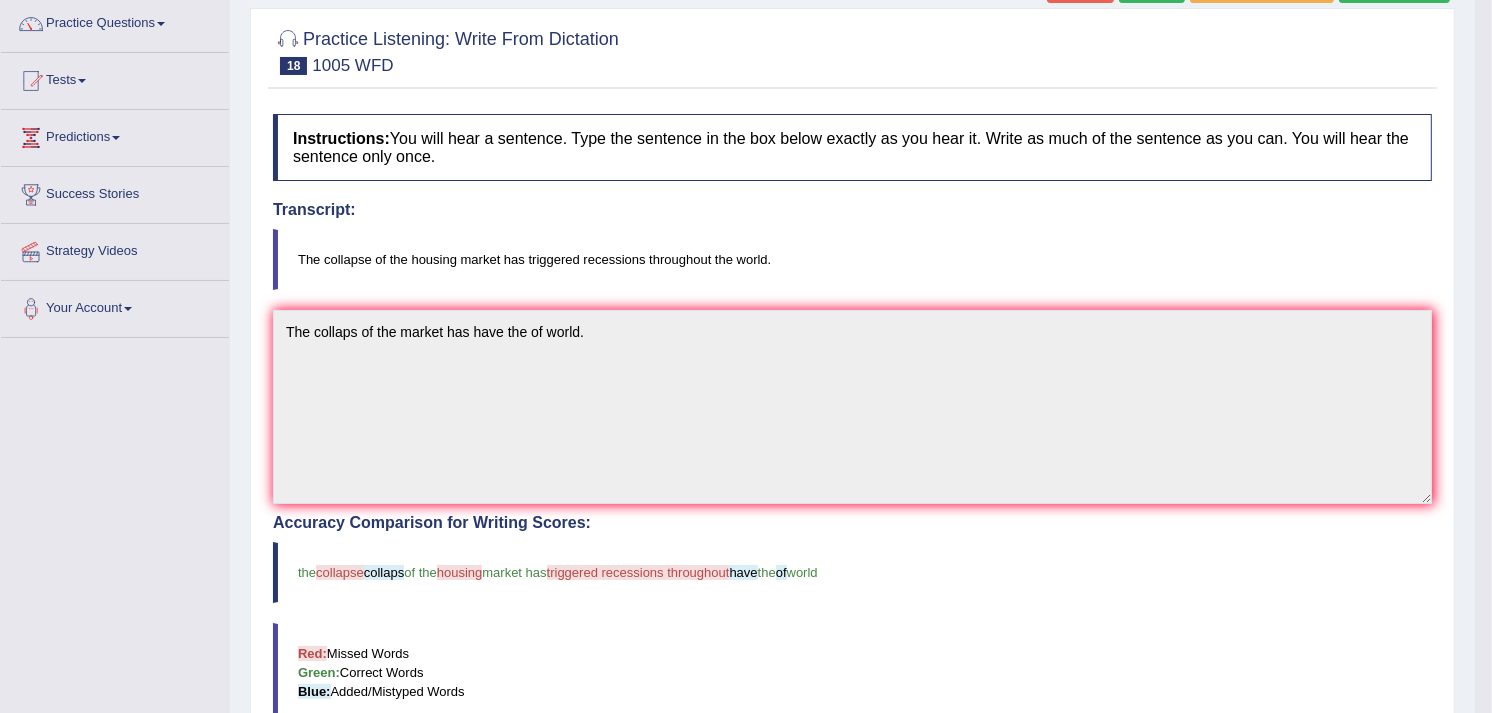 scroll, scrollTop: 0, scrollLeft: 0, axis: both 